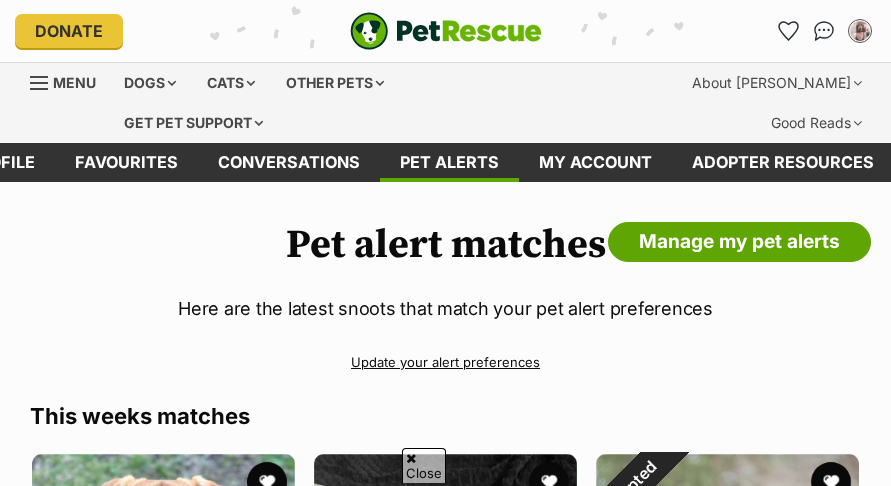 scroll, scrollTop: 476, scrollLeft: 0, axis: vertical 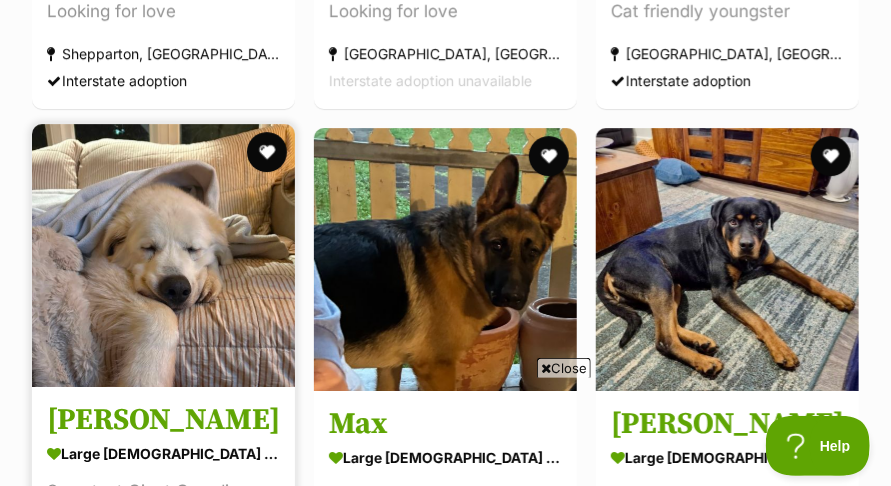 click at bounding box center [163, 255] 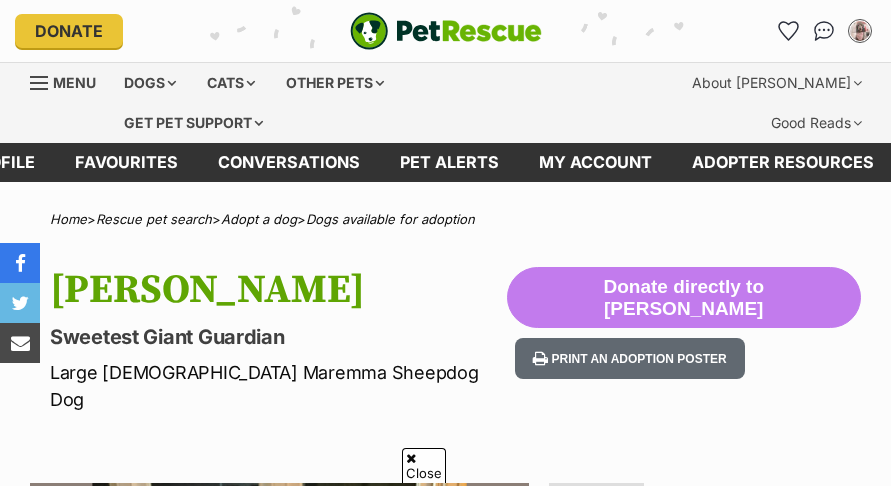 scroll, scrollTop: 127, scrollLeft: 0, axis: vertical 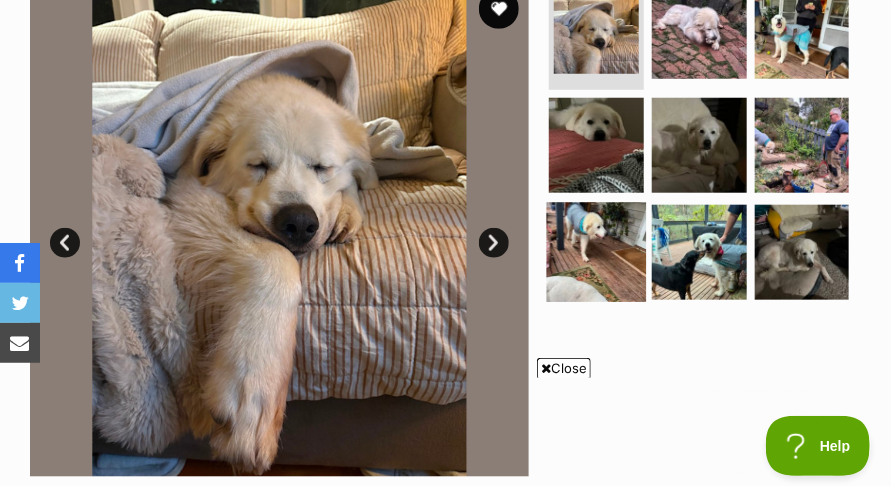 click at bounding box center [596, 252] 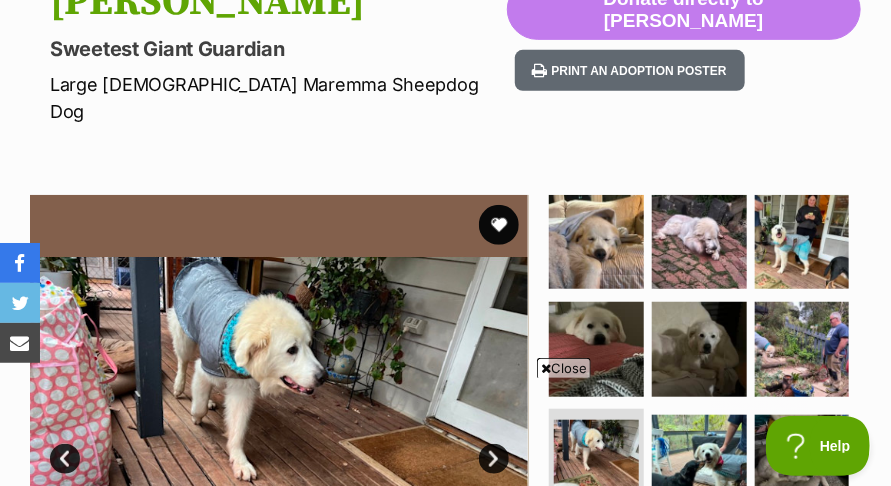 scroll, scrollTop: 218, scrollLeft: 0, axis: vertical 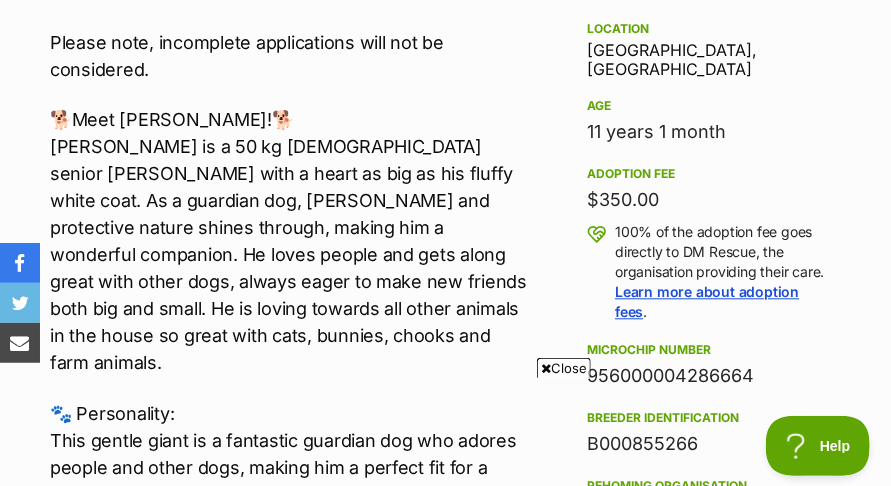 click on "🐕Meet Mello!🐕
Mello is a 50 kg male senior Maremma with a heart as big as his fluffy white coat. As a guardian dog, Mello's loyal and protective nature shines through, making him a wonderful companion. He loves people and gets along great with other dogs, always eager to make new friends both big and small. He is loving towards all other animals in the house so great with cats, bunnies, chooks and farm animals." at bounding box center (289, 241) 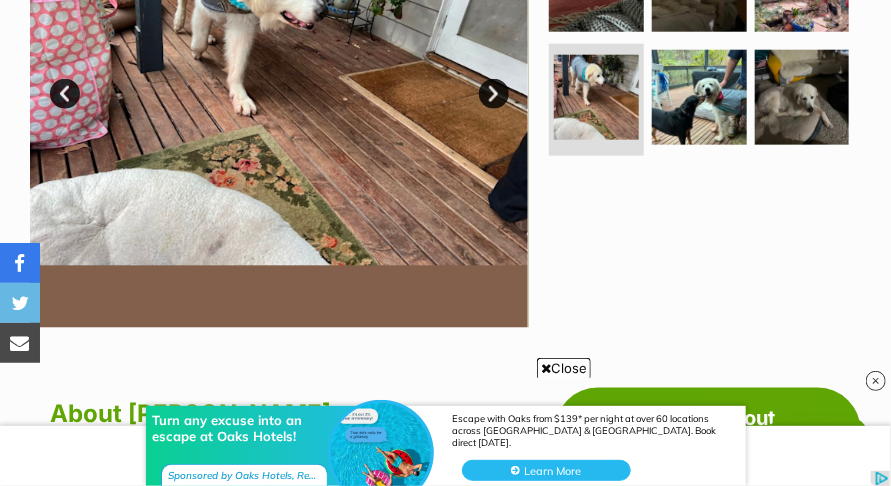 scroll, scrollTop: 499, scrollLeft: 0, axis: vertical 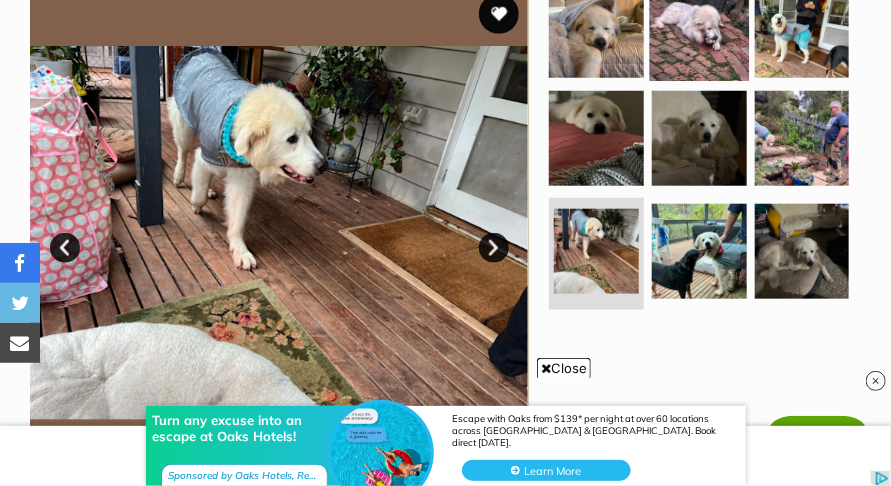 click at bounding box center (699, 30) 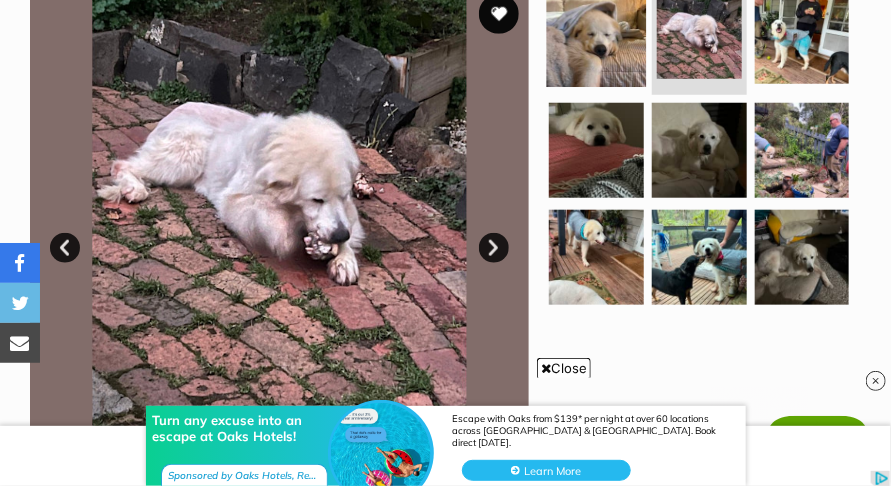 click at bounding box center [596, 36] 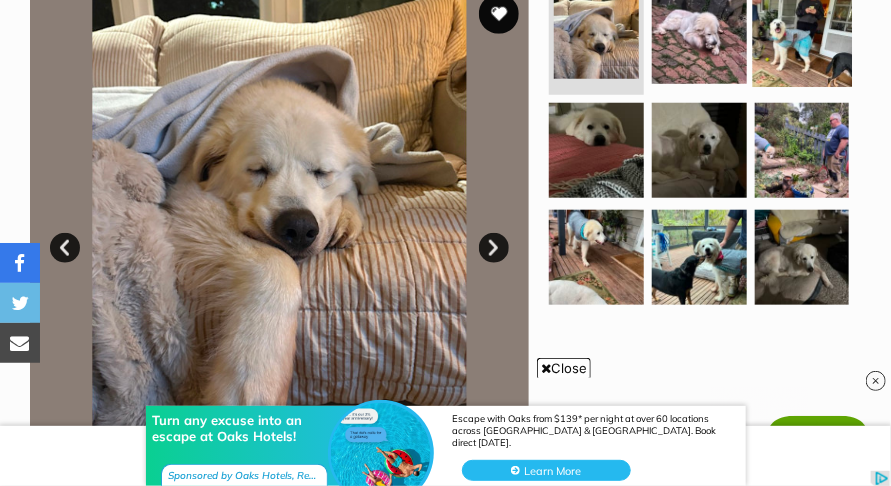 click at bounding box center [801, 36] 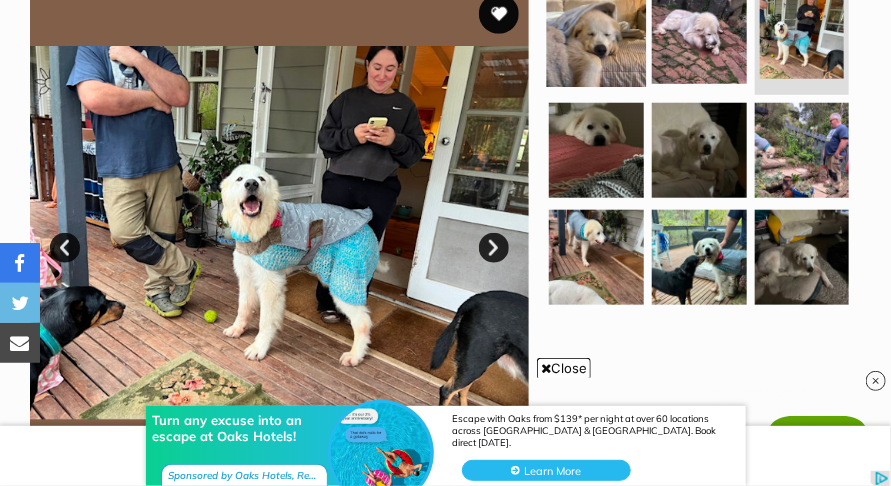 click at bounding box center (596, 36) 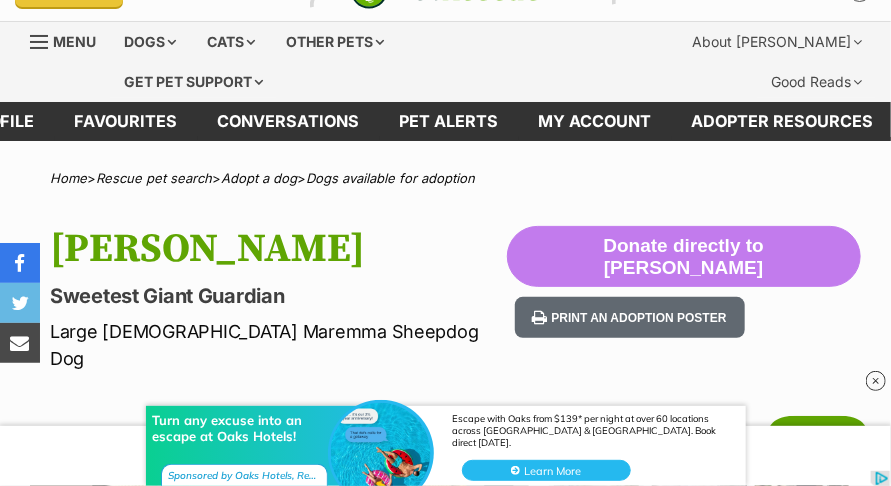 scroll, scrollTop: 0, scrollLeft: 0, axis: both 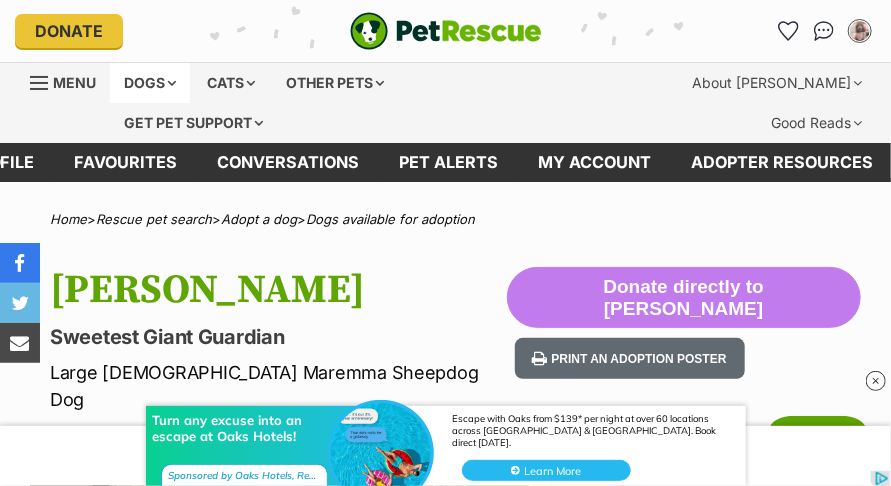 click on "Dogs" at bounding box center (150, 83) 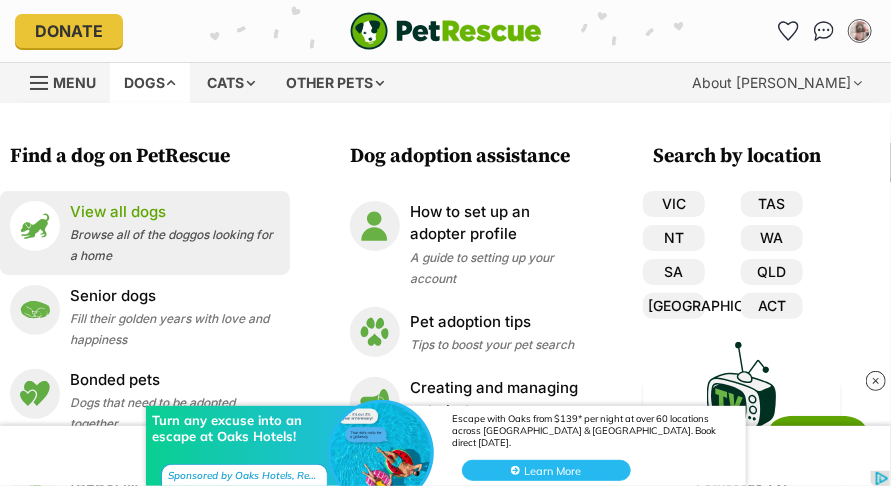 click on "Browse all of the doggos looking for a home" at bounding box center (171, 245) 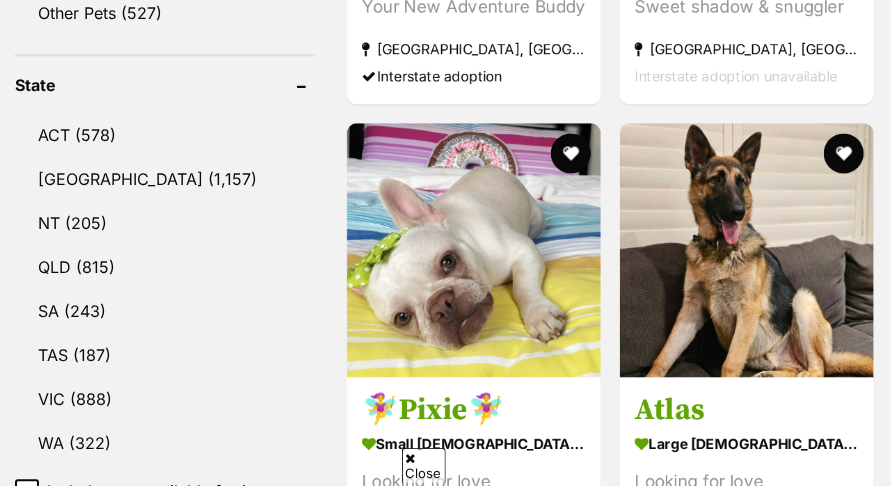scroll, scrollTop: 1383, scrollLeft: 0, axis: vertical 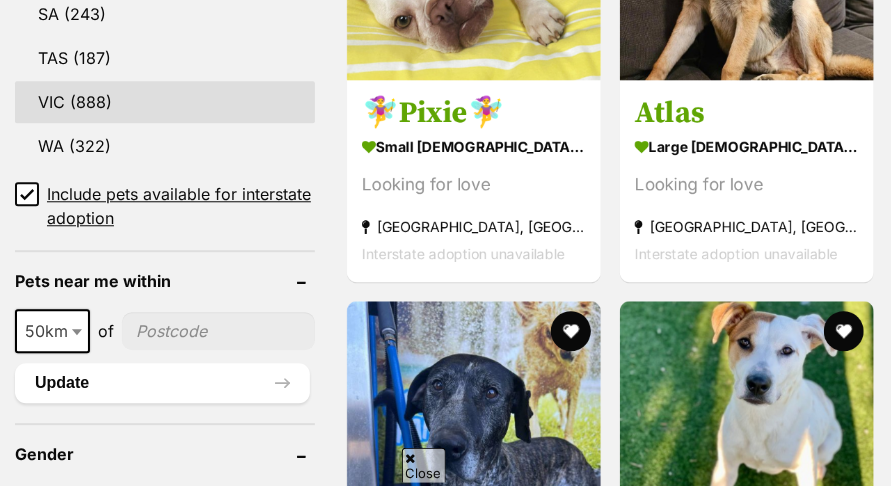click on "VIC (888)" at bounding box center (165, 102) 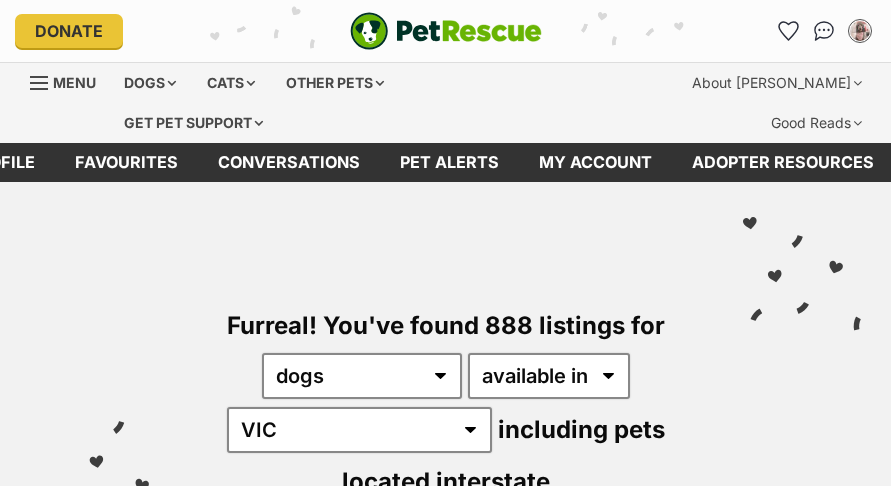scroll, scrollTop: 0, scrollLeft: 0, axis: both 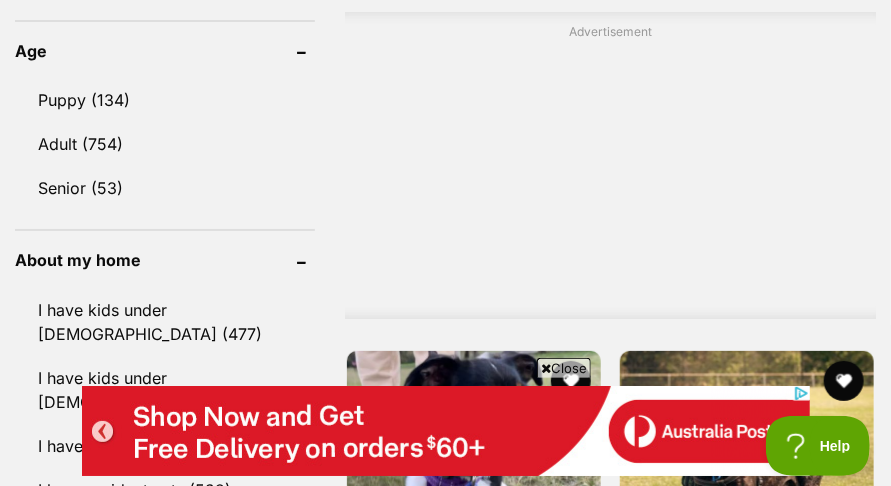 click on "Large (321)" at bounding box center (165, -21) 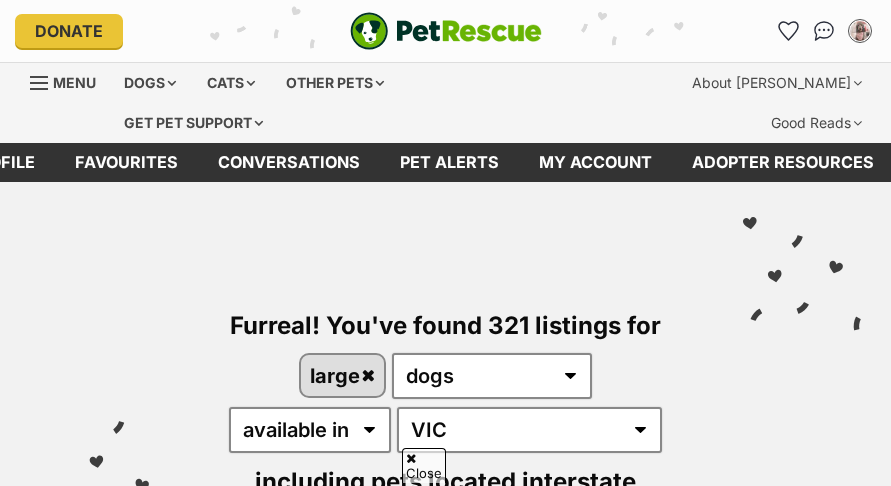 scroll, scrollTop: 945, scrollLeft: 0, axis: vertical 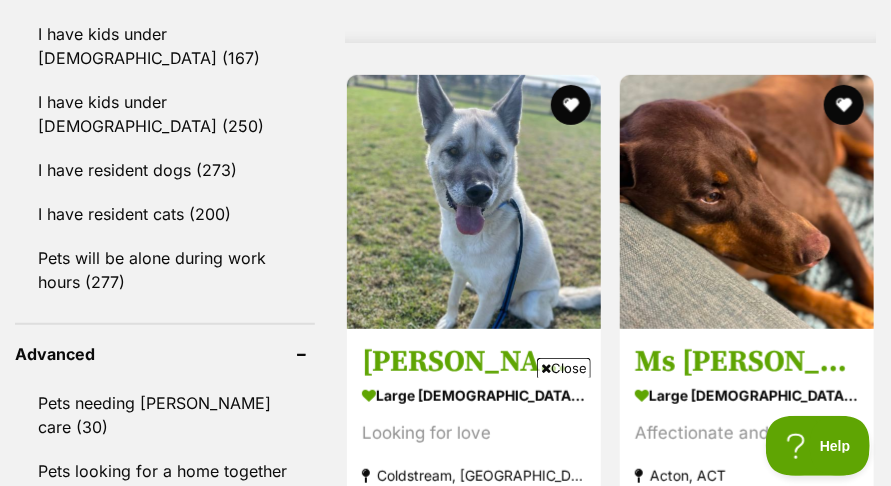click on "Adult (302)" at bounding box center [165, -132] 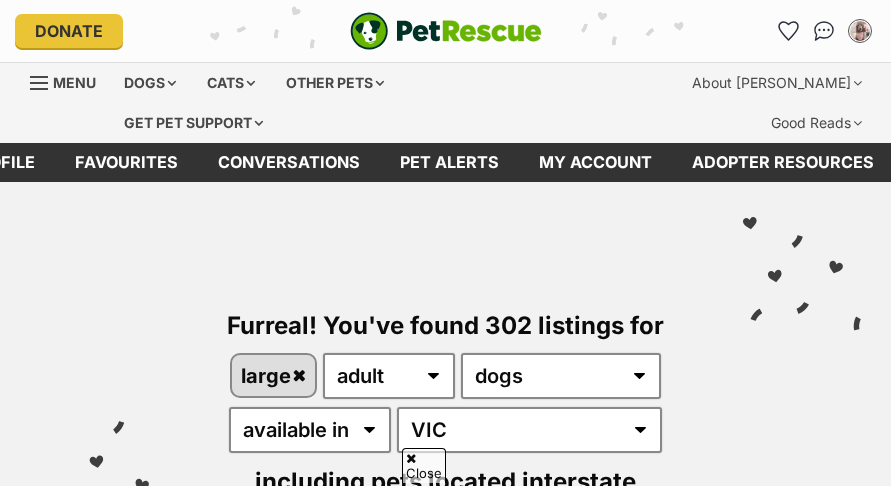 scroll, scrollTop: 1152, scrollLeft: 0, axis: vertical 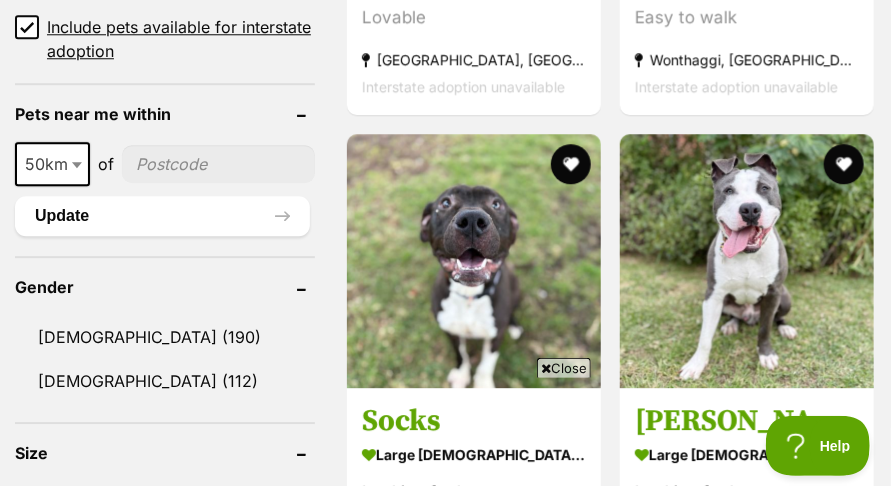 click on "VIC (302)" at bounding box center [165, -65] 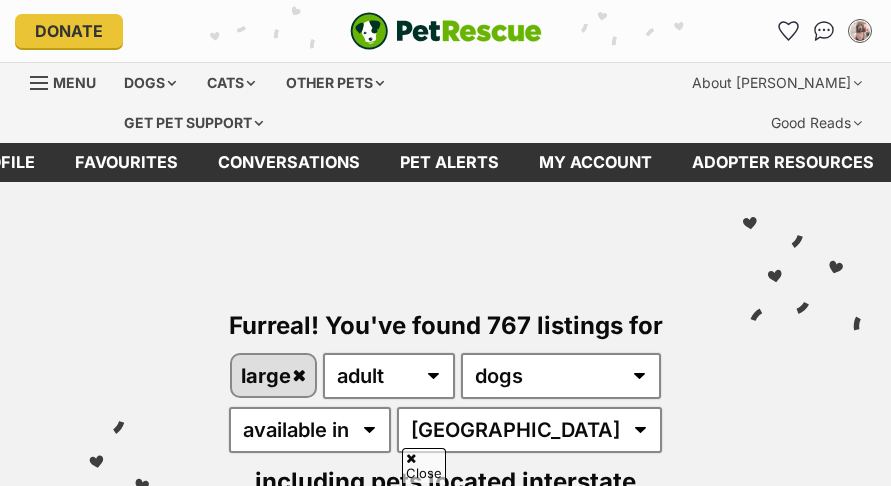 scroll, scrollTop: 1003, scrollLeft: 0, axis: vertical 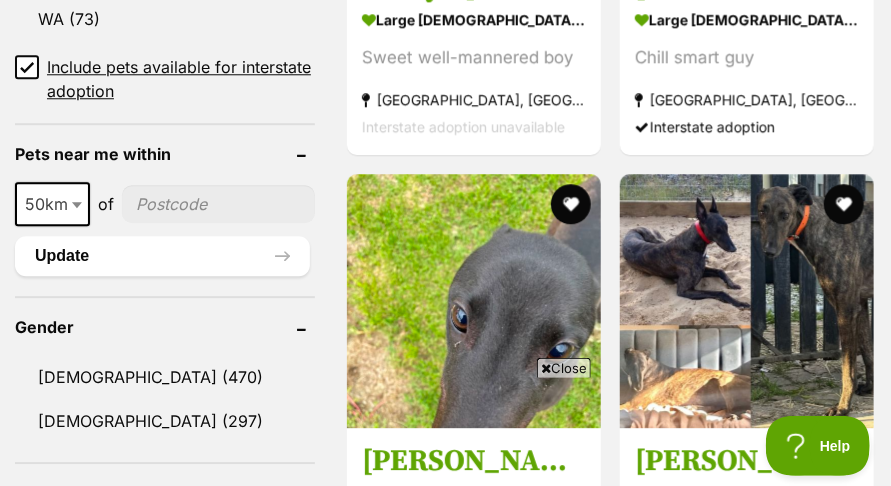 click on "Include pets available for interstate adoption" at bounding box center (181, 79) 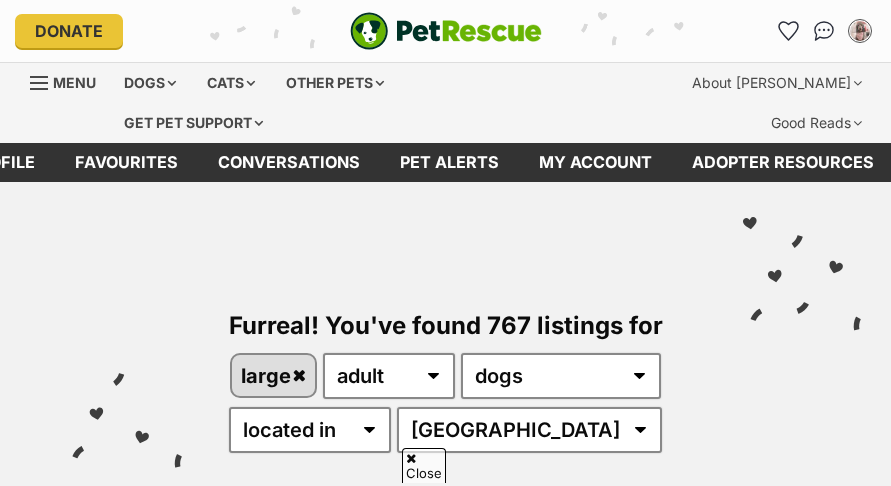scroll, scrollTop: 978, scrollLeft: 0, axis: vertical 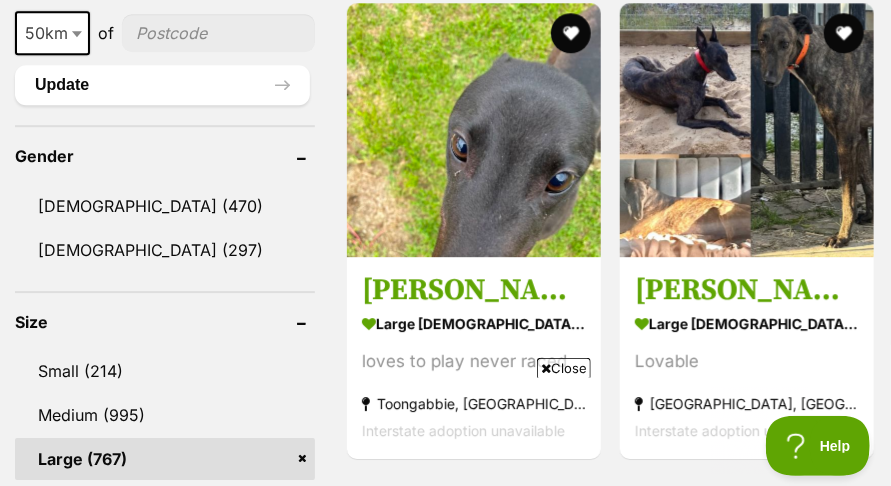 click on "Include pets available for interstate adoption" at bounding box center (181, -92) 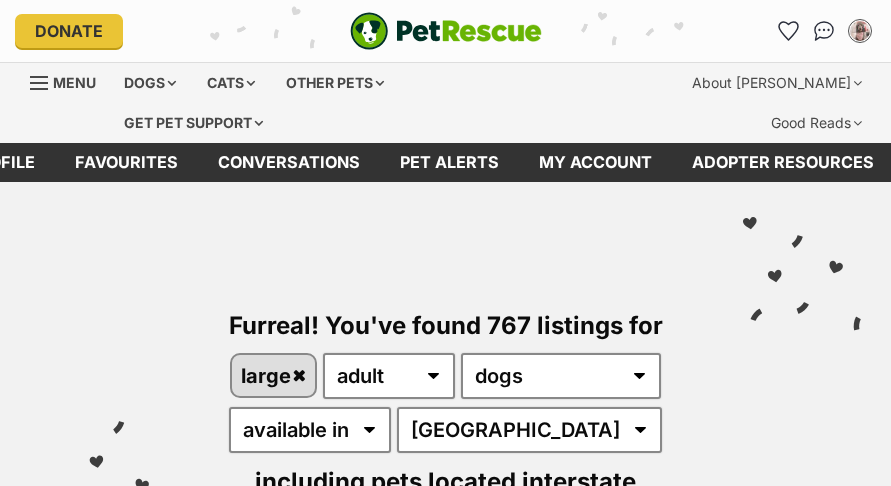 scroll, scrollTop: 0, scrollLeft: 0, axis: both 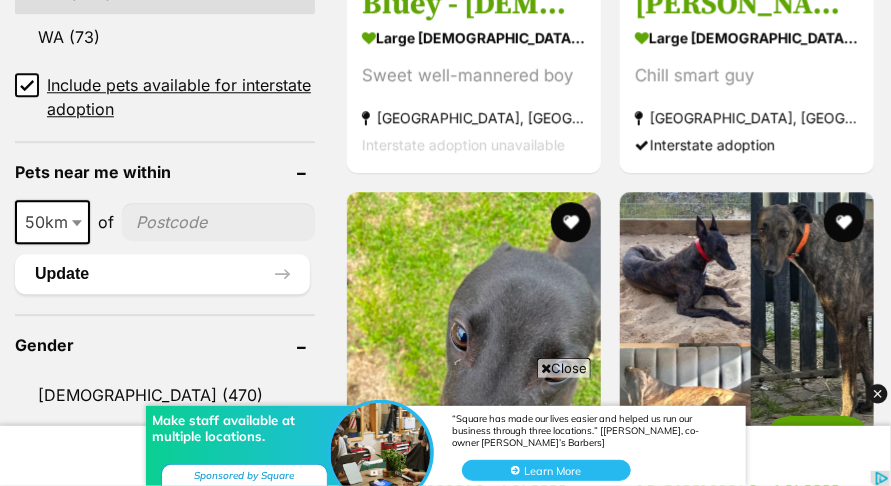 click on "VIC (302)" at bounding box center [165, -7] 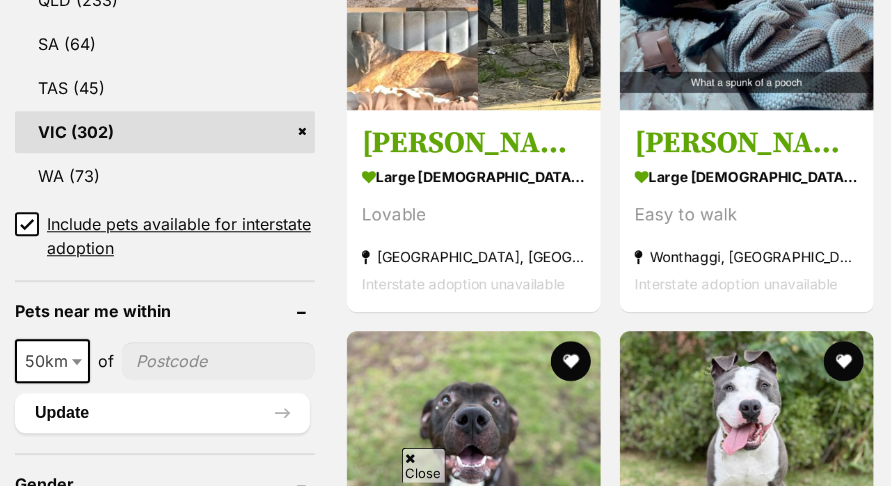 scroll, scrollTop: 0, scrollLeft: 0, axis: both 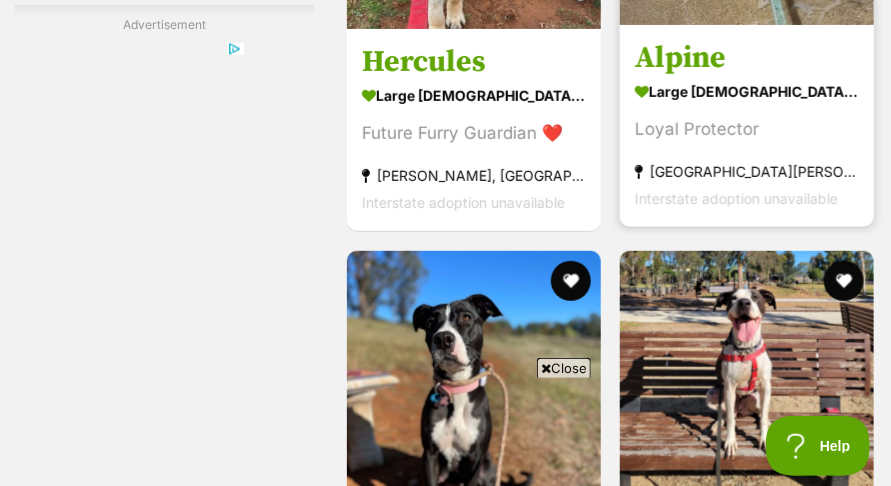 click at bounding box center (844, -199) 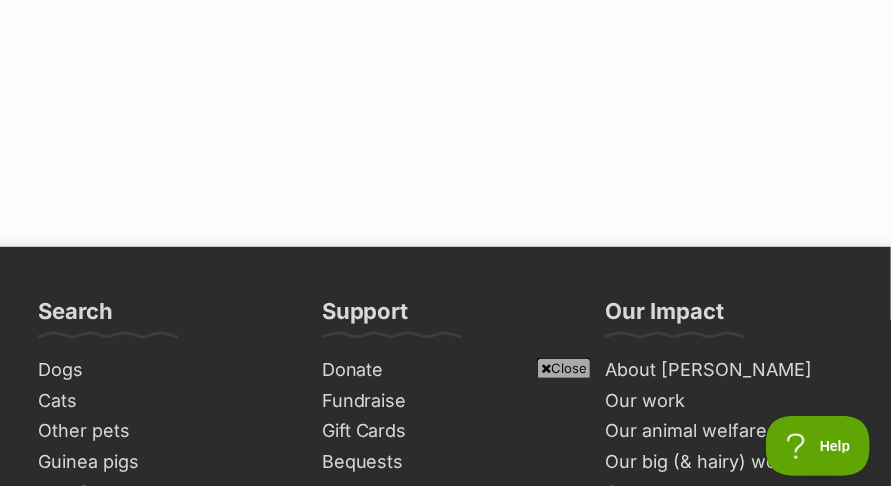 scroll, scrollTop: 7051, scrollLeft: 0, axis: vertical 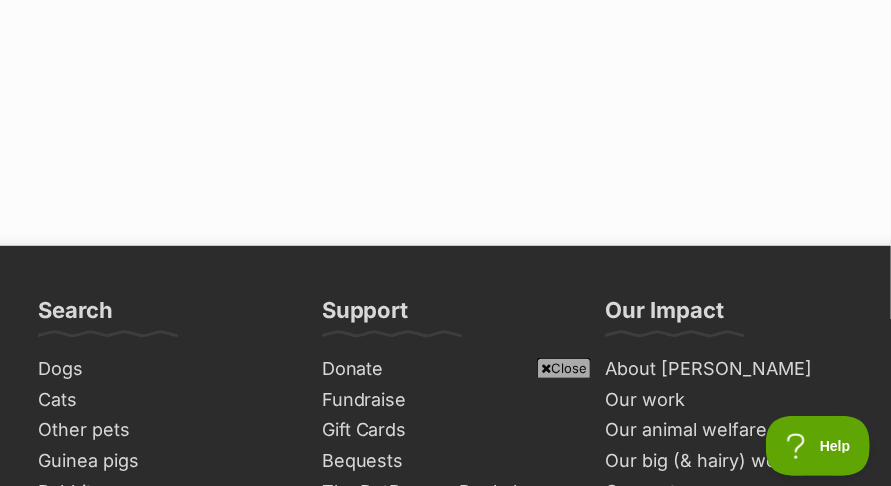 click on "Next" at bounding box center [611, -183] 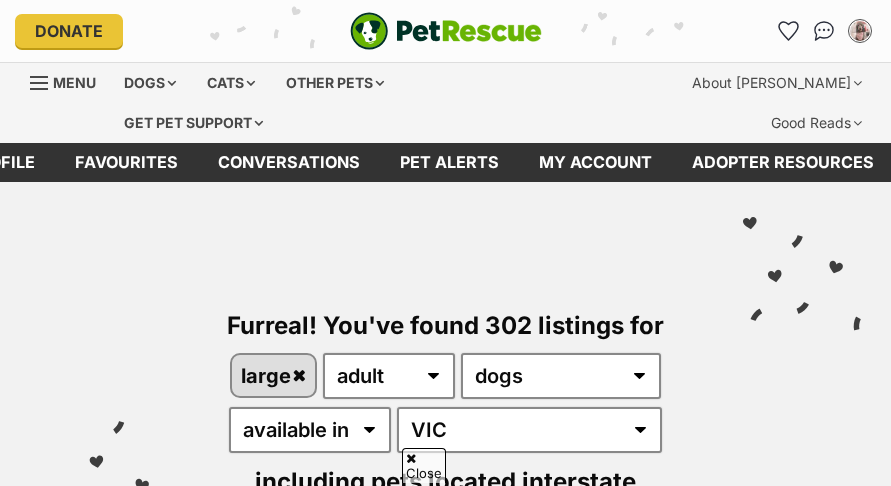 scroll, scrollTop: 788, scrollLeft: 0, axis: vertical 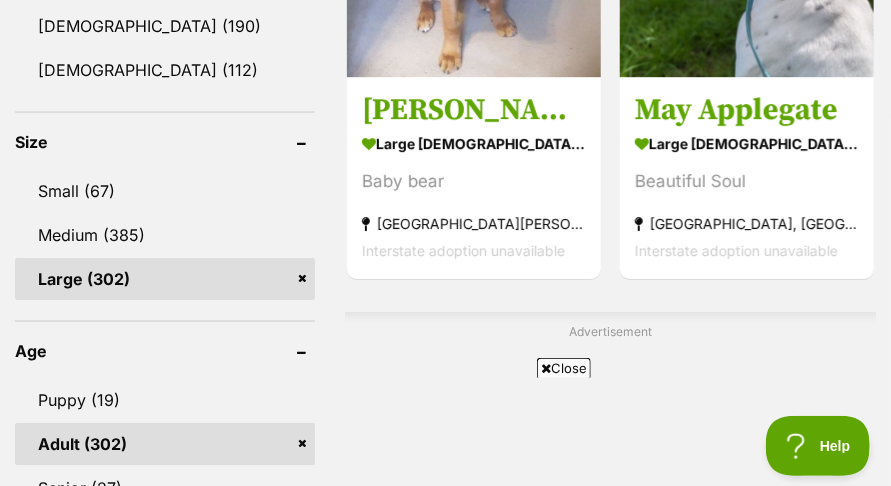 click on "Close" at bounding box center [564, 368] 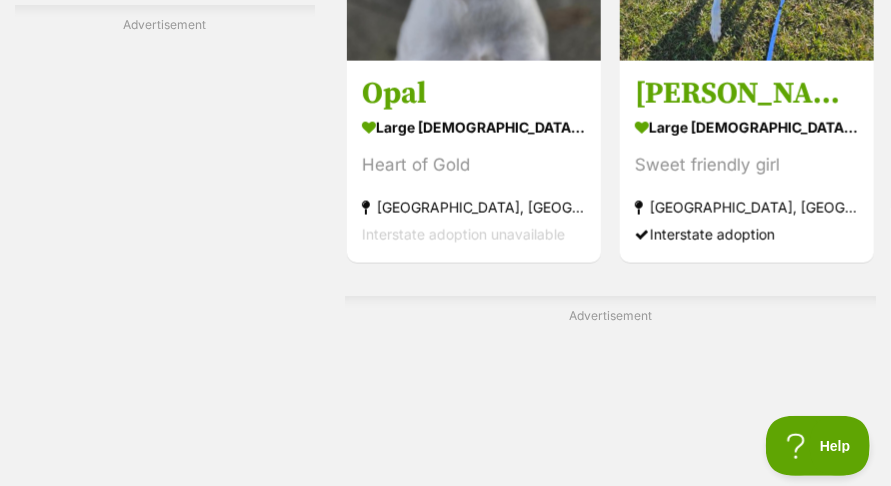 scroll, scrollTop: 5384, scrollLeft: 0, axis: vertical 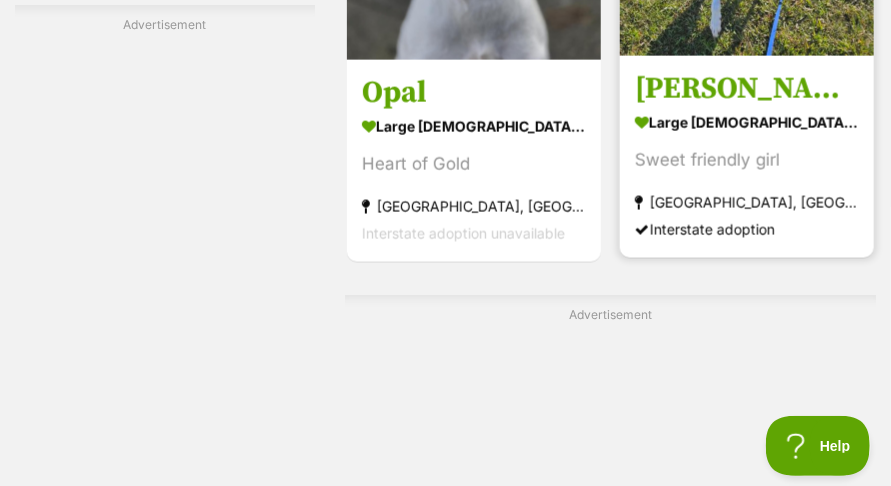 click at bounding box center [844, -168] 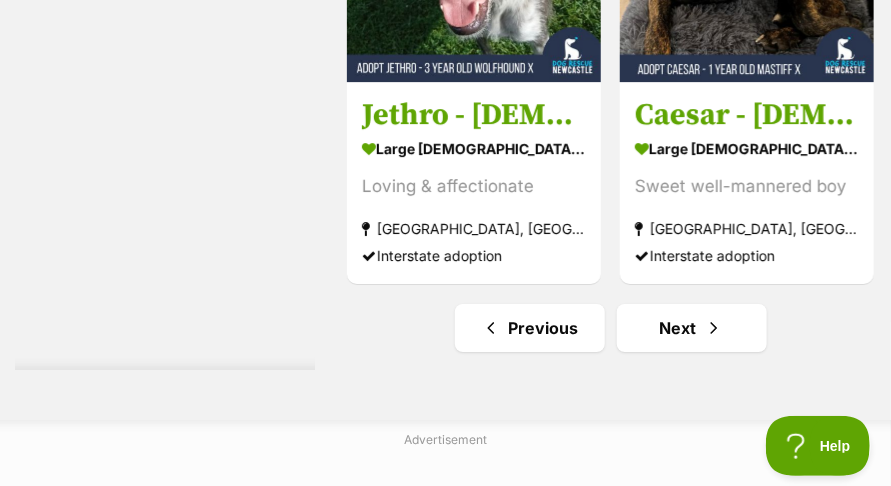 scroll, scrollTop: 6541, scrollLeft: 0, axis: vertical 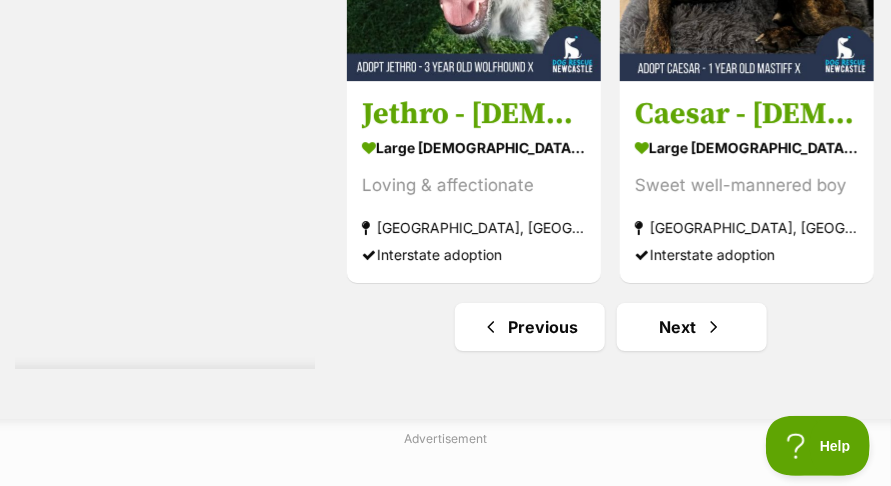 click on "Displaying  21  to  40  of  302  pets
Clear all 5 filters
Show 20 40 60 pets per page
Visit PetRescue TV (external site)
Boop this!
Refine your search
Search for a pet
Search
Species
Cats (8)
Dogs (321)
Other Pets (3)
State
ACT (204)
[GEOGRAPHIC_DATA] (371)
NT (49)
QLD (233)
SA (64)
TAS (45)
[GEOGRAPHIC_DATA] (302)
WA (73)
Include pets available for interstate adoption
Pets near me within
10km
25km
50km
100km
250km
50km
of
Update
Gender
[DEMOGRAPHIC_DATA] (190)
[DEMOGRAPHIC_DATA] (112)
Size
Small (67)
Medium (385)
Large (302)
Age
Puppy (19)
Adult (302)
Senior (27)
About my home
I have kids under [DEMOGRAPHIC_DATA] (155)" at bounding box center [445, -2745] 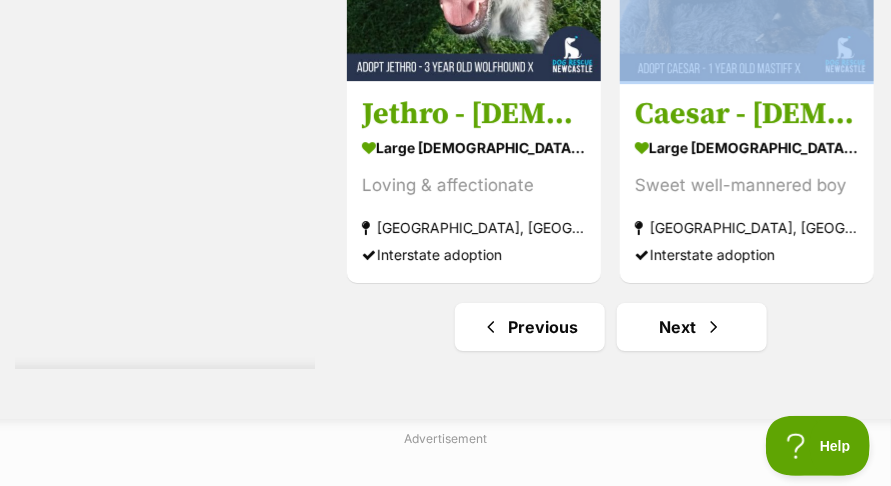 click on "Displaying  21  to  40  of  302  pets
Clear all 5 filters
Show 20 40 60 pets per page
Visit PetRescue TV (external site)
Boop this!
Refine your search
Search for a pet
Search
Species
Cats (8)
Dogs (321)
Other Pets (3)
State
ACT (204)
NSW (371)
NT (49)
QLD (233)
SA (64)
TAS (45)
VIC (302)
WA (73)
Include pets available for interstate adoption
Pets near me within
10km
25km
50km
100km
250km
50km
of
Update
Gender
Male (190)
Female (112)
Size
Small (67)
Medium (385)
Large (302)
Age
Puppy (19)
Adult (302)
Senior (27)
About my home
I have kids under 5 years old (155)" at bounding box center (445, -2745) 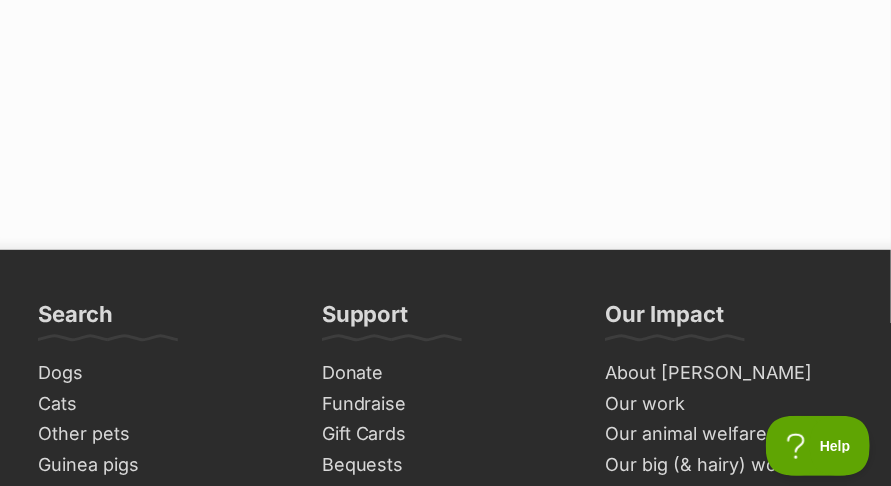 scroll, scrollTop: 7050, scrollLeft: 0, axis: vertical 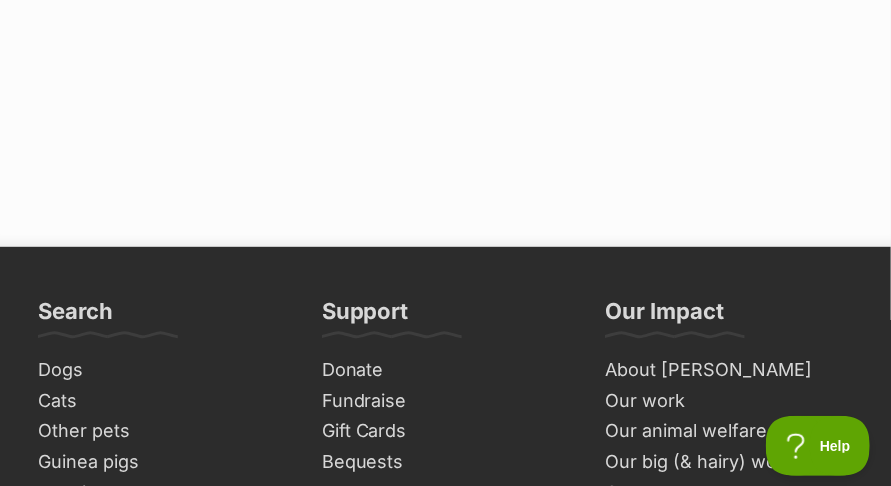 click on "Next" at bounding box center [692, -182] 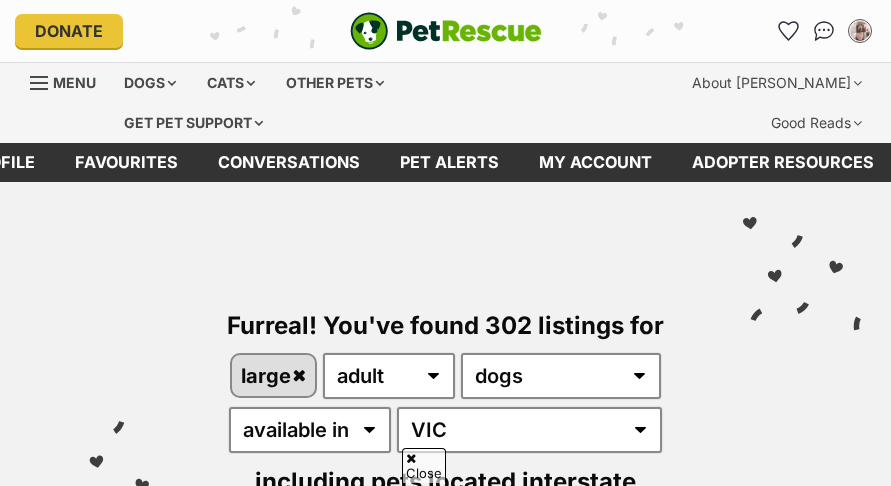 scroll, scrollTop: 762, scrollLeft: 0, axis: vertical 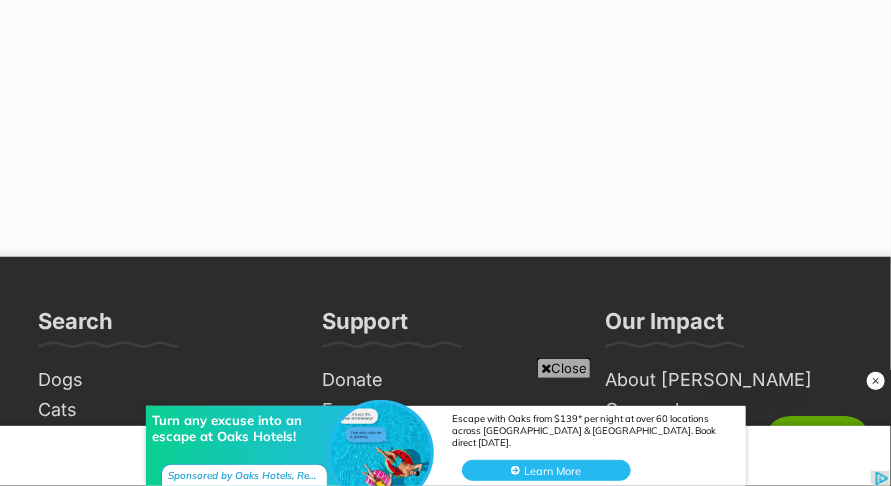 click at bounding box center (714, -172) 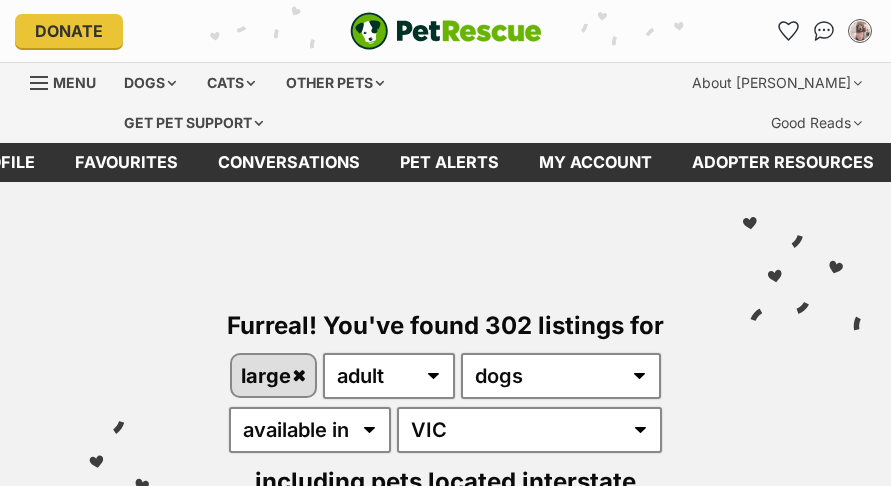 scroll, scrollTop: 0, scrollLeft: 0, axis: both 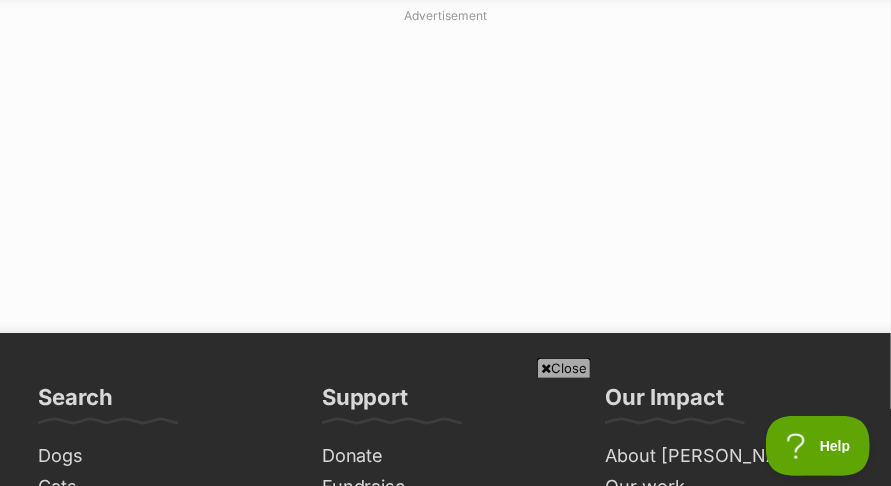 click at bounding box center (714, -96) 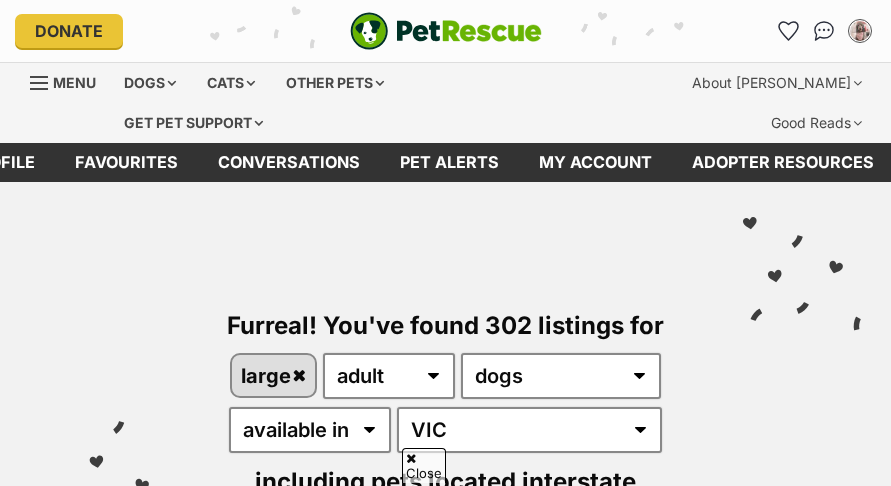 scroll, scrollTop: 926, scrollLeft: 0, axis: vertical 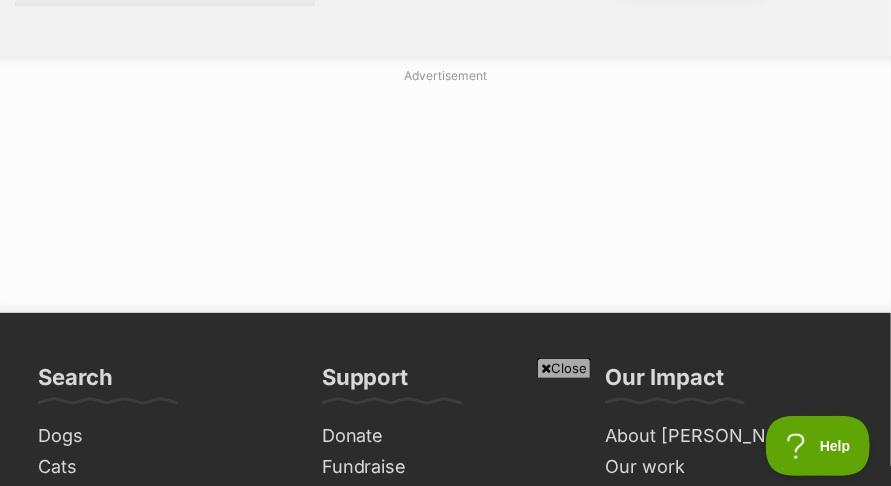 click on "Next" at bounding box center (692, -36) 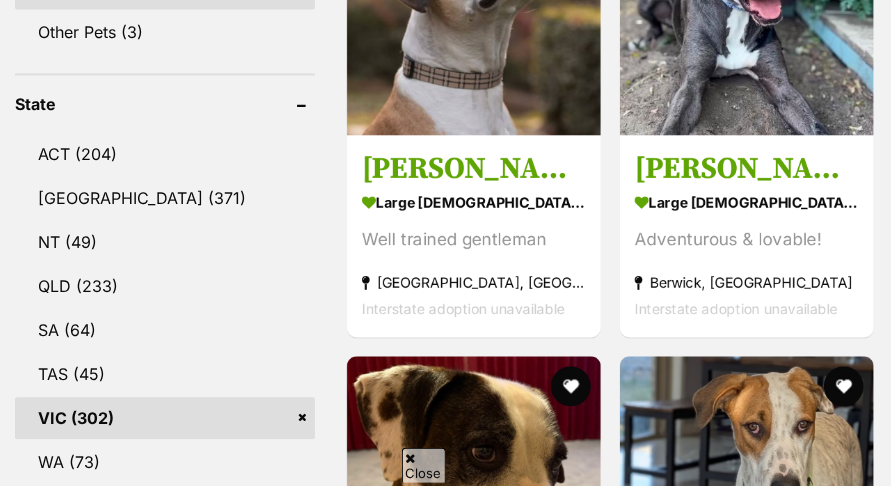 scroll, scrollTop: 0, scrollLeft: 0, axis: both 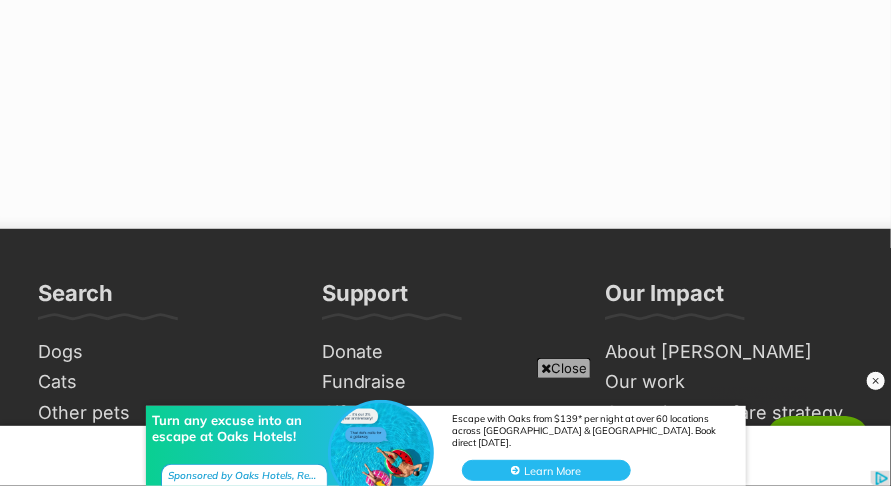 click at bounding box center (714, -120) 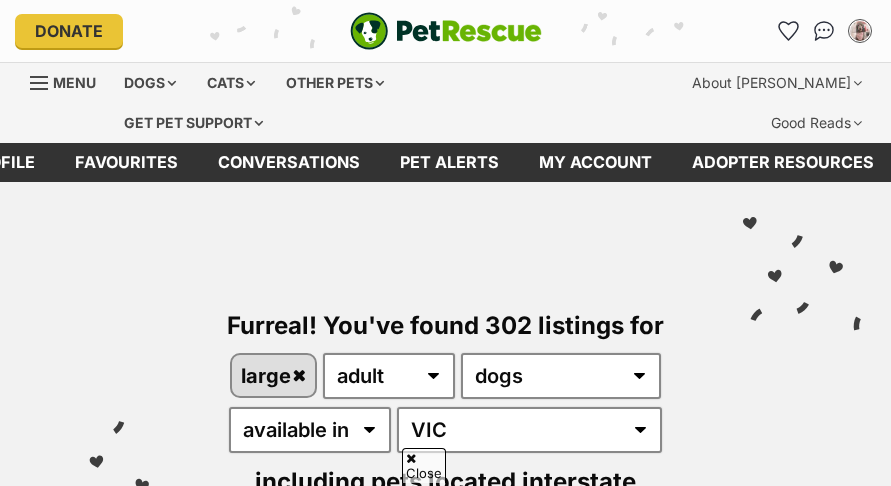 scroll, scrollTop: 999, scrollLeft: 0, axis: vertical 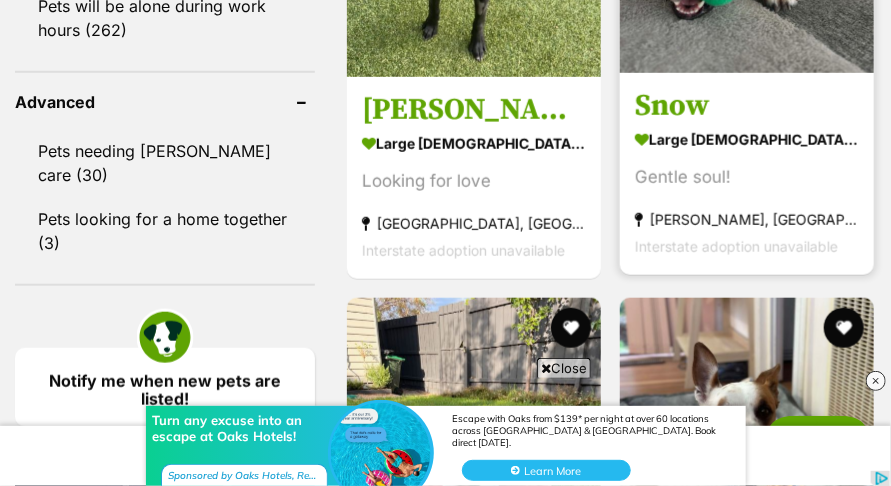 click at bounding box center [844, -151] 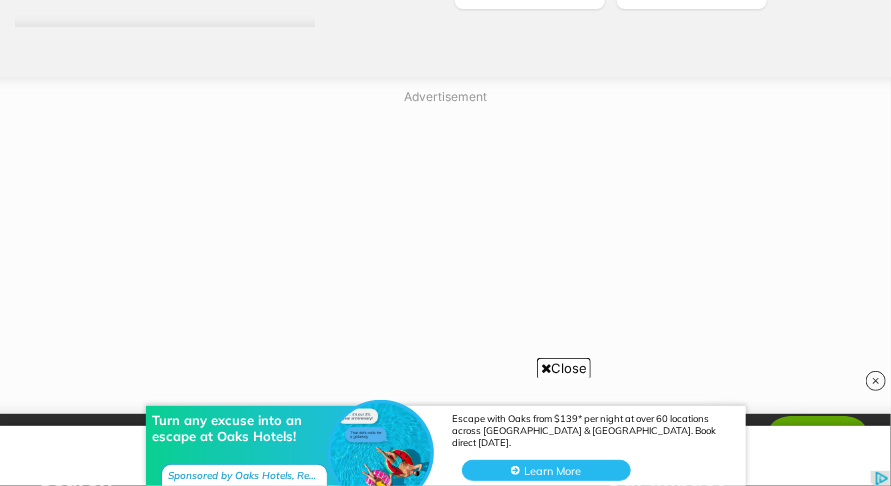 scroll, scrollTop: 6880, scrollLeft: 0, axis: vertical 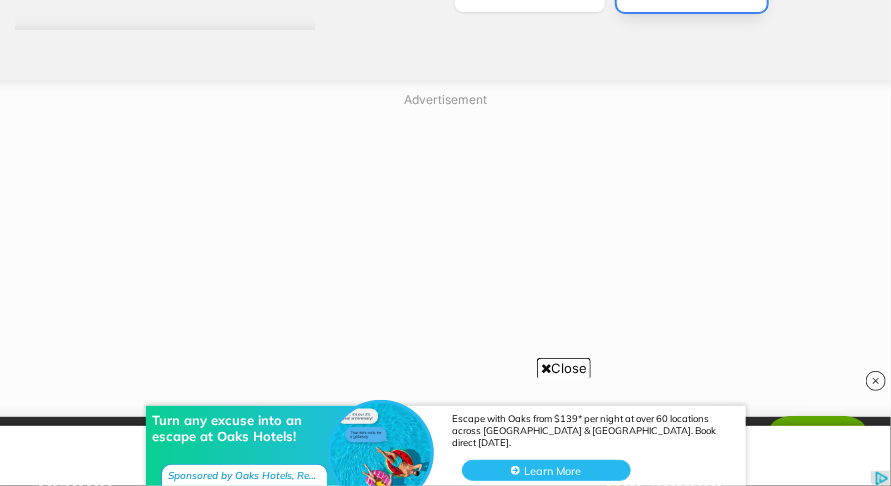 click on "Next" at bounding box center [692, -12] 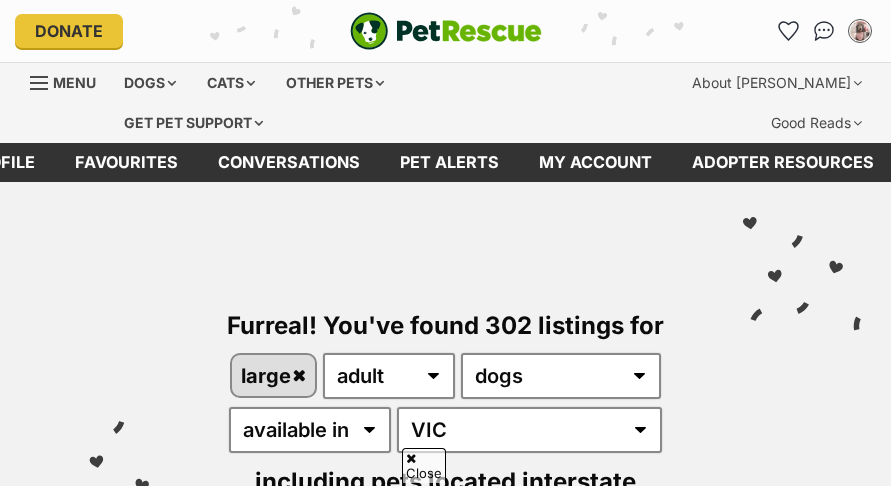 scroll, scrollTop: 911, scrollLeft: 0, axis: vertical 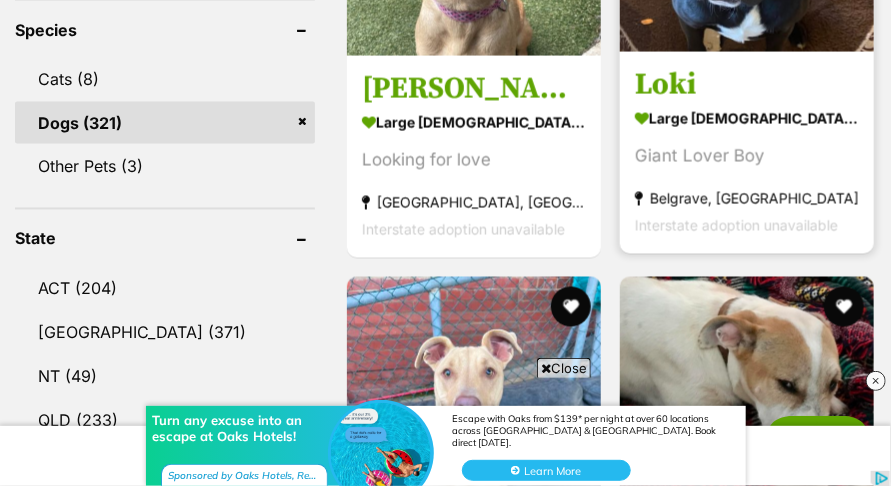 click at bounding box center (844, -172) 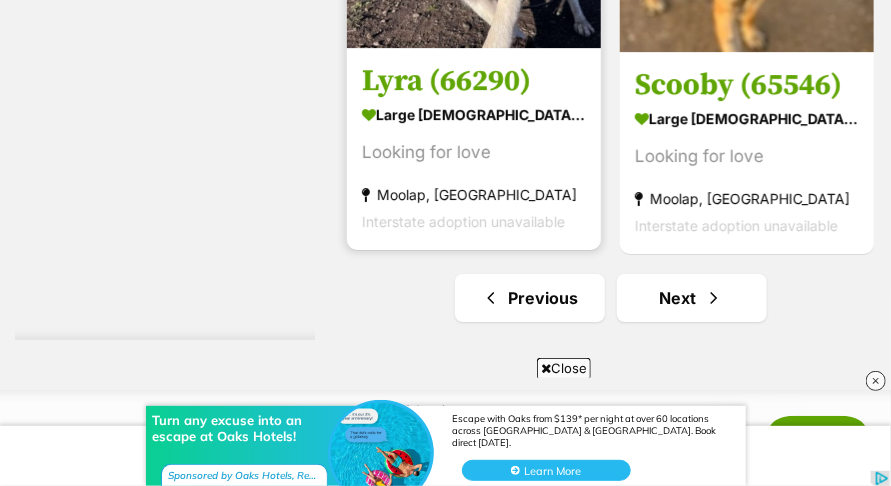 scroll, scrollTop: 6528, scrollLeft: 0, axis: vertical 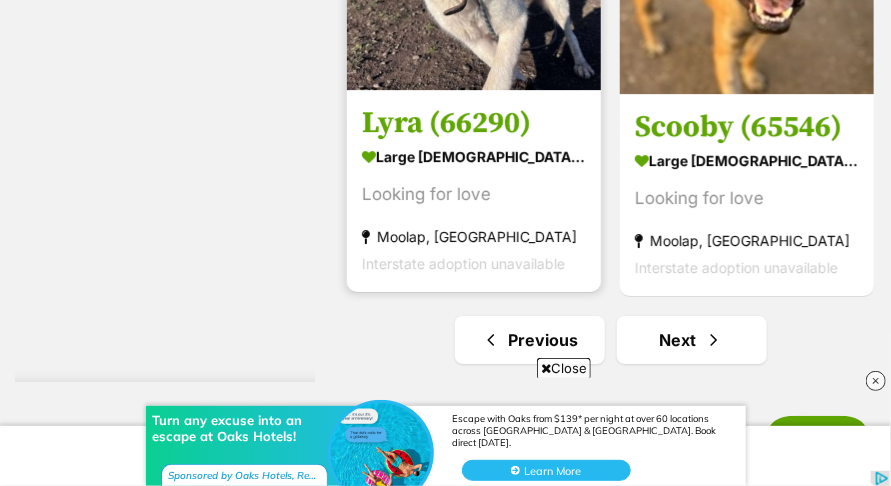 click at bounding box center (571, -134) 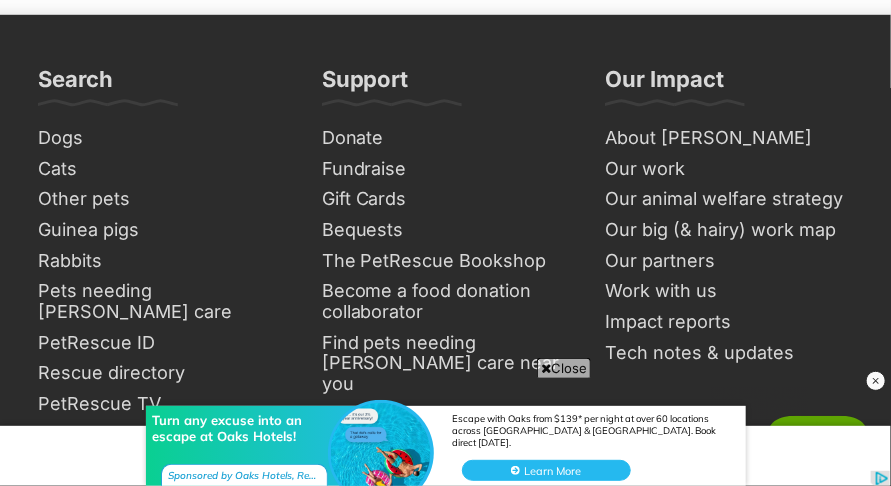 scroll, scrollTop: 7019, scrollLeft: 0, axis: vertical 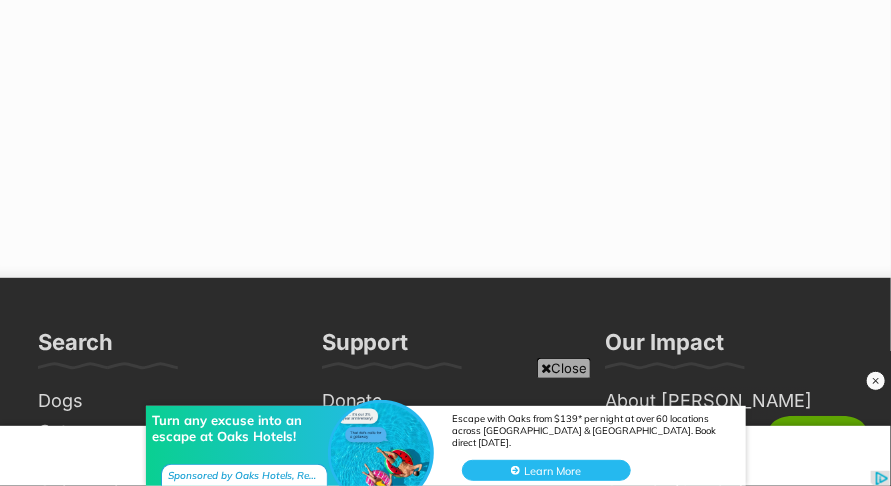 click on "Next" at bounding box center (692, -151) 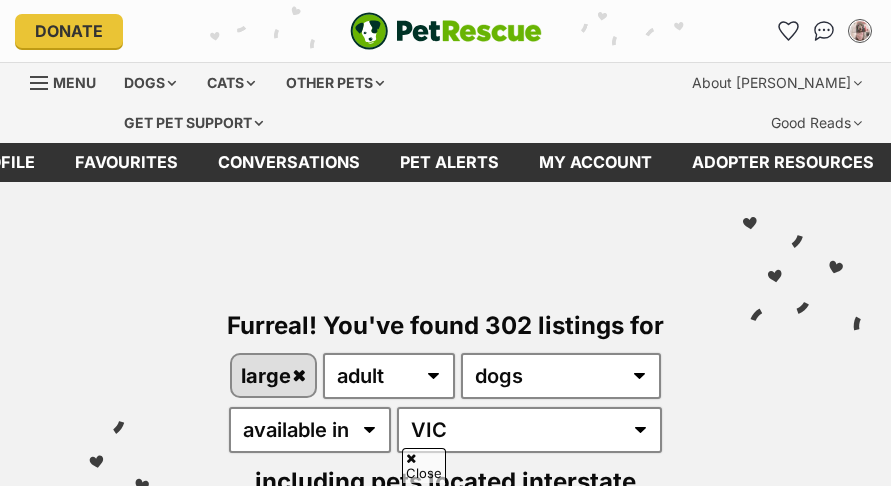 scroll, scrollTop: 1140, scrollLeft: 0, axis: vertical 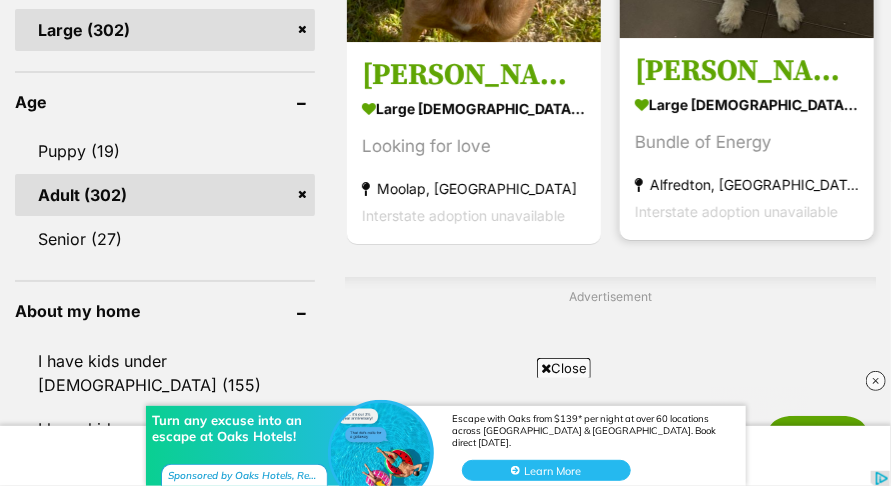 click at bounding box center (844, -186) 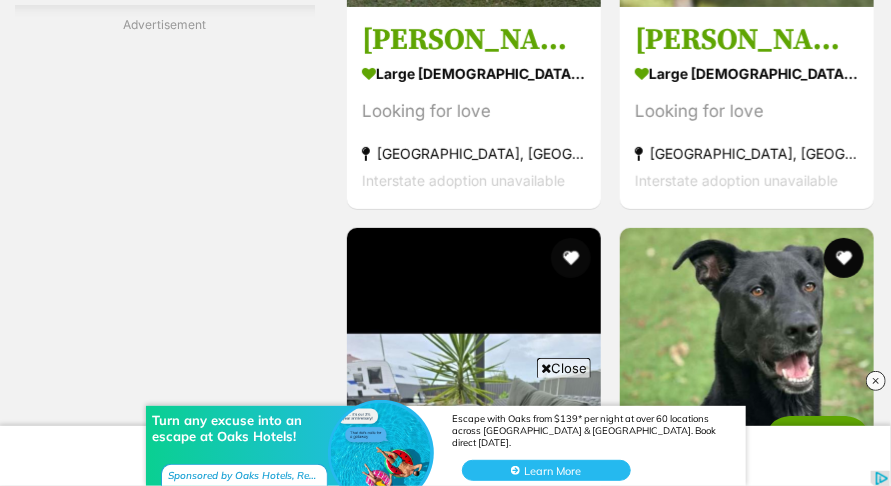 scroll, scrollTop: 4702, scrollLeft: 0, axis: vertical 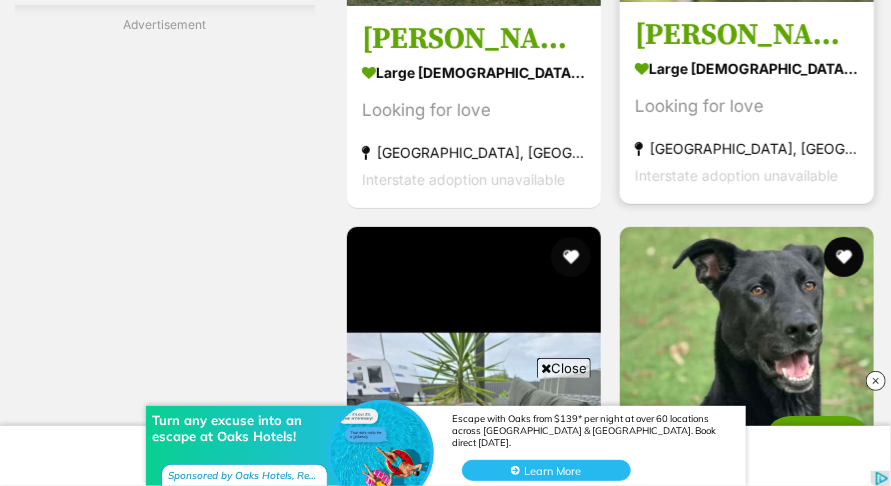 click at bounding box center (844, -222) 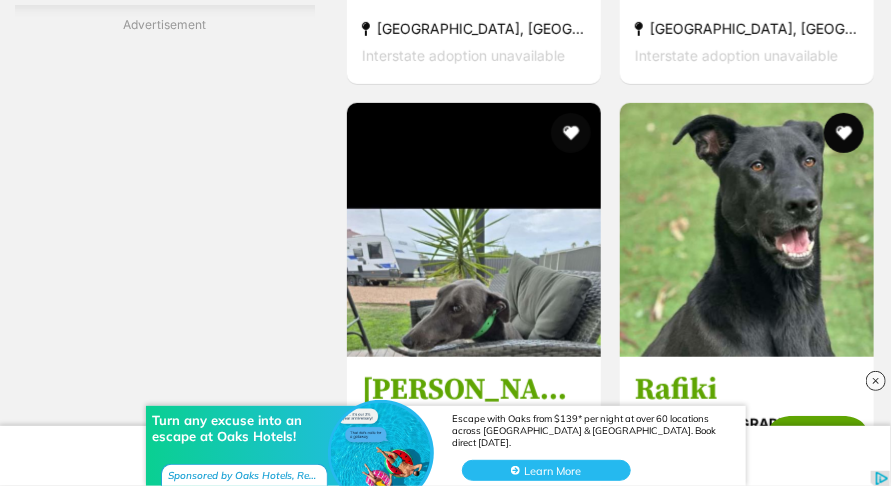 scroll, scrollTop: 0, scrollLeft: 0, axis: both 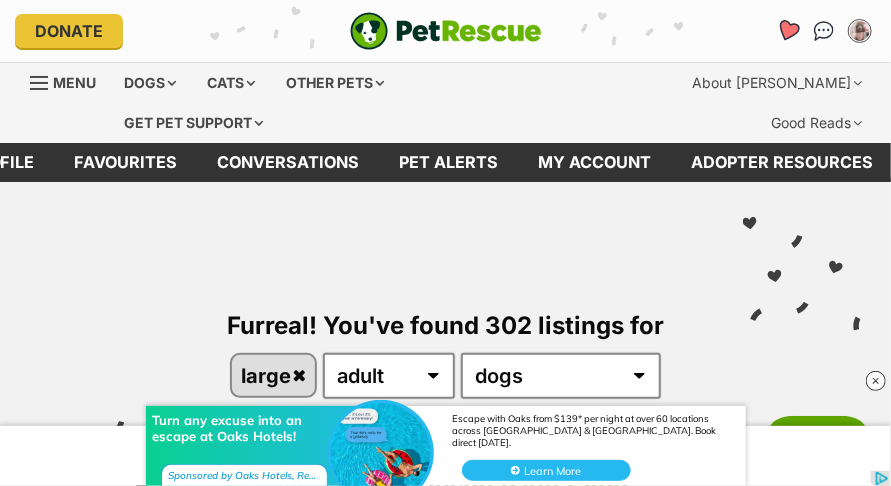click 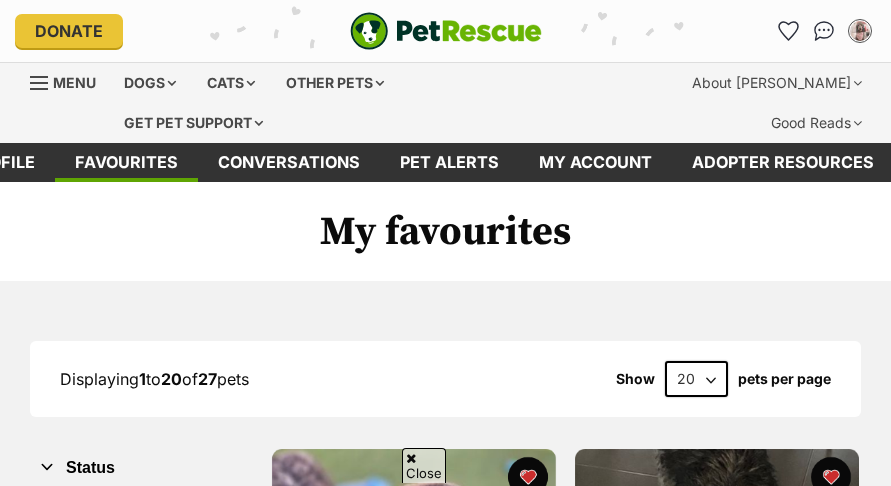 scroll, scrollTop: 382, scrollLeft: 0, axis: vertical 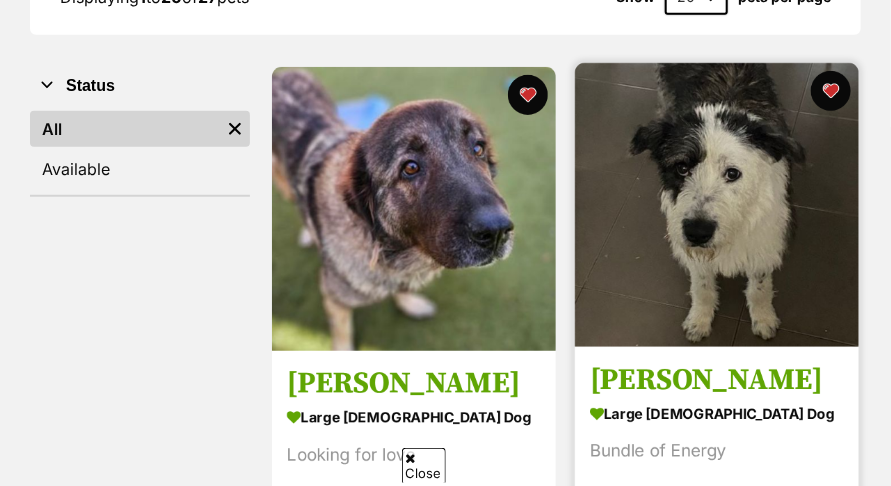click at bounding box center [717, 205] 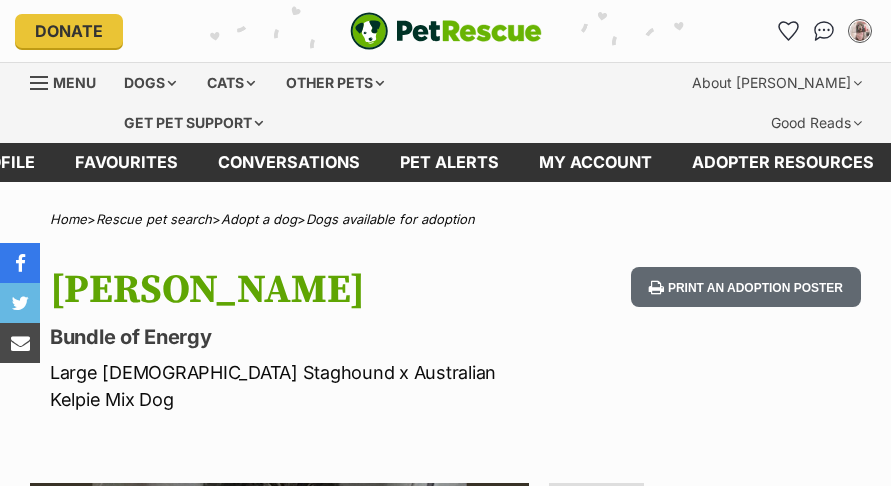 scroll, scrollTop: 60, scrollLeft: 0, axis: vertical 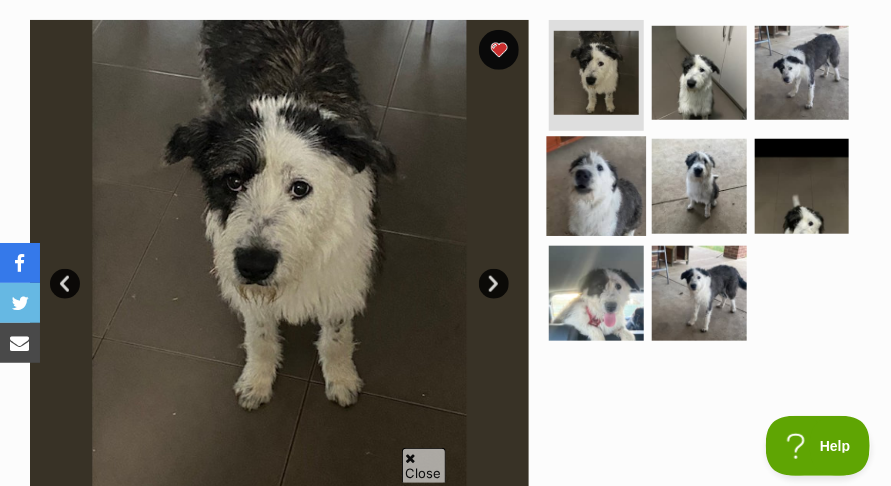 click at bounding box center (596, 186) 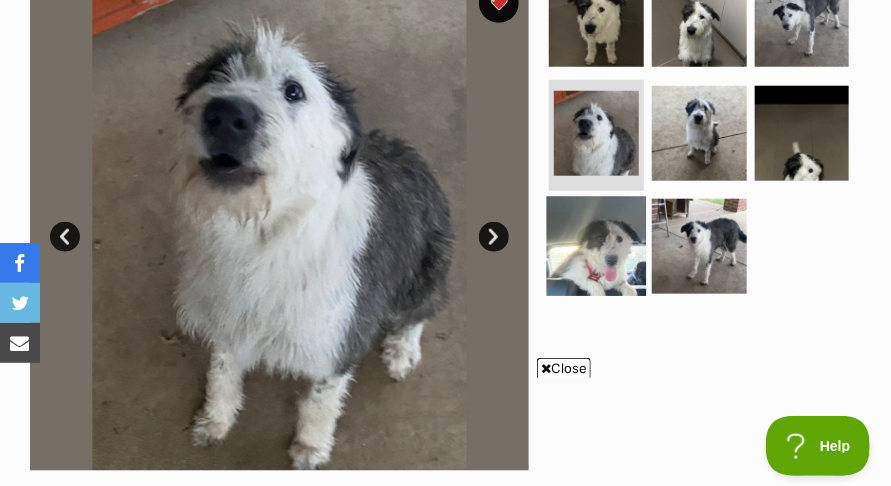 scroll, scrollTop: 516, scrollLeft: 0, axis: vertical 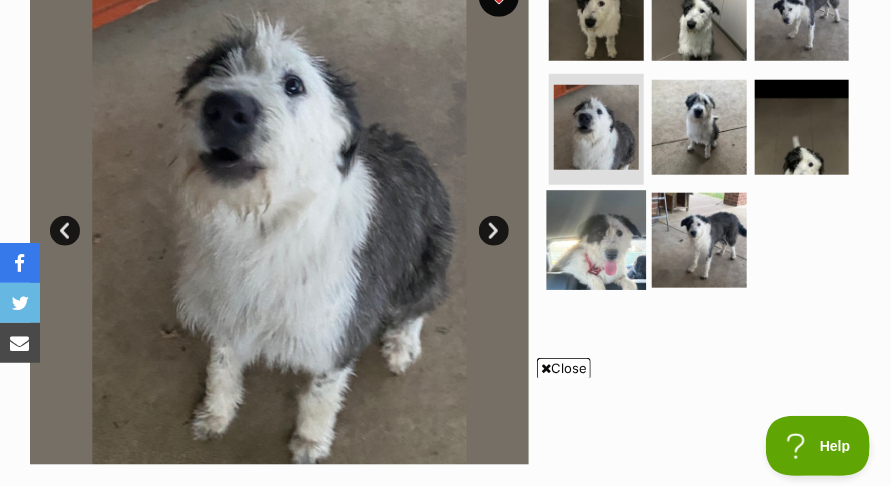 click at bounding box center [596, 240] 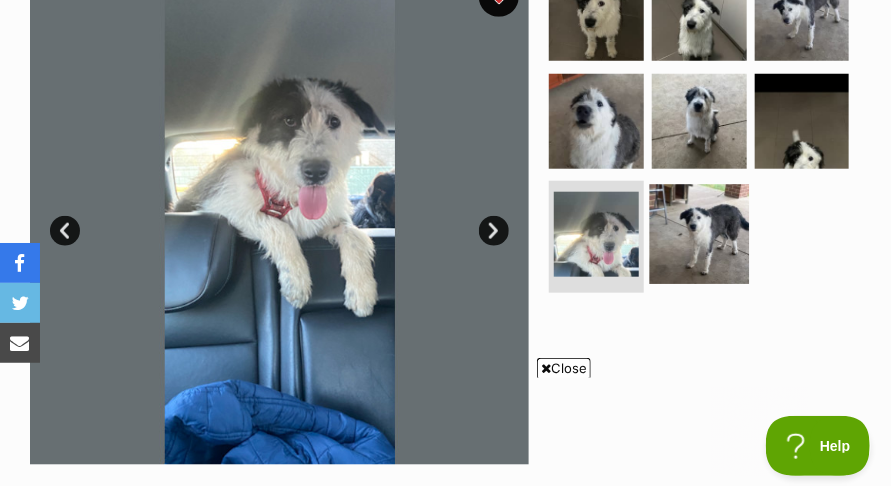 scroll, scrollTop: 0, scrollLeft: 0, axis: both 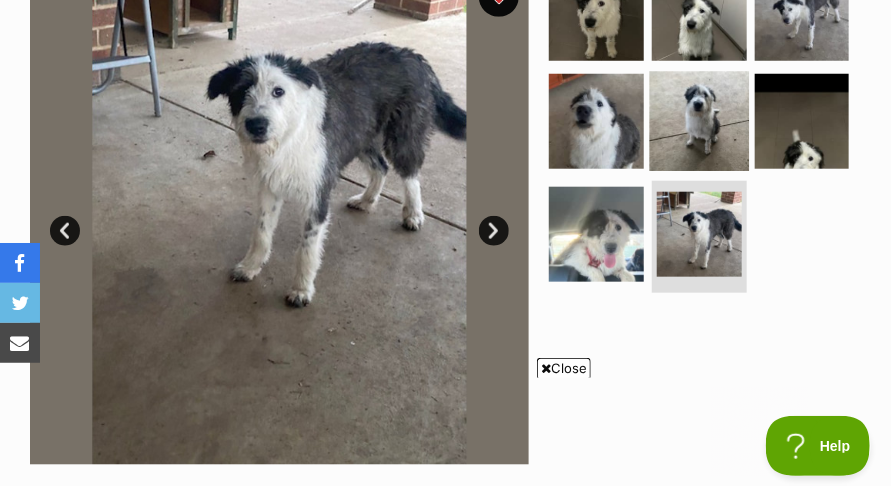 click at bounding box center (699, 121) 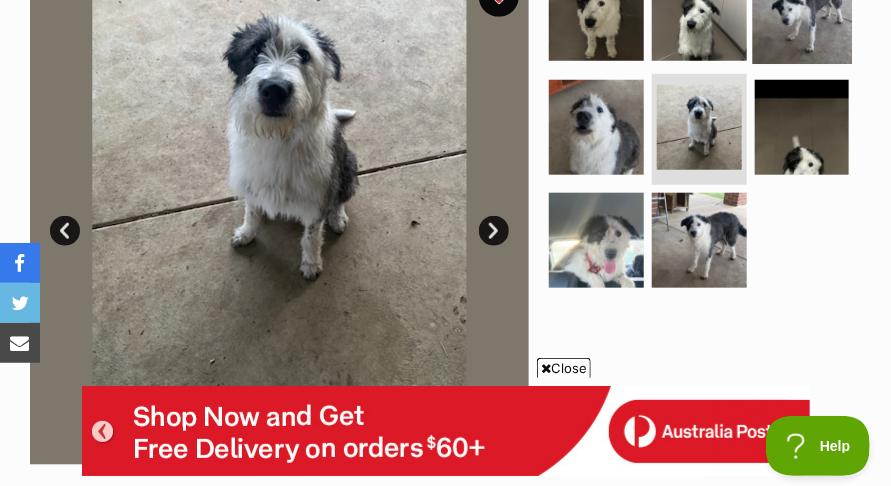 click at bounding box center (801, 13) 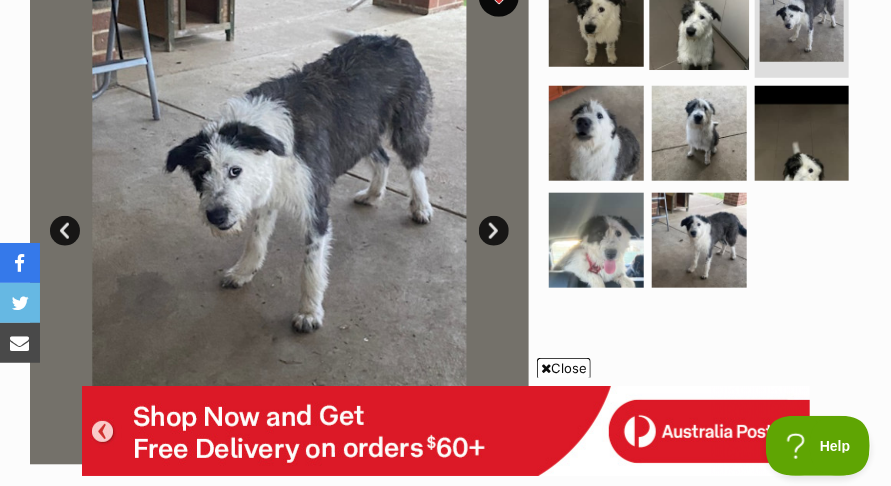 click at bounding box center (699, 19) 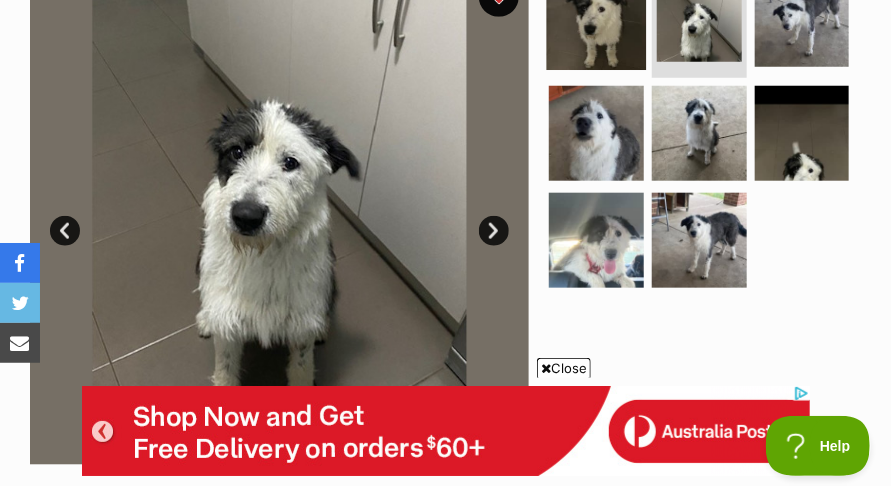 scroll, scrollTop: 0, scrollLeft: 0, axis: both 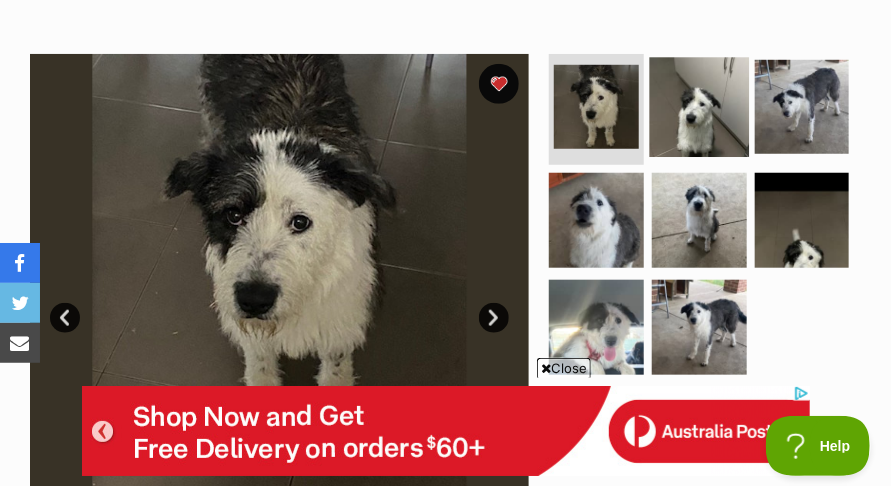 click at bounding box center (699, 106) 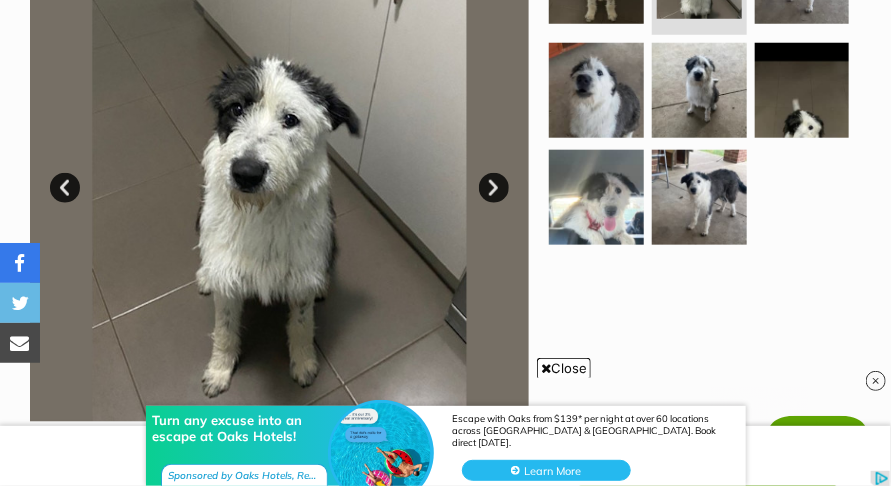 scroll, scrollTop: 558, scrollLeft: 0, axis: vertical 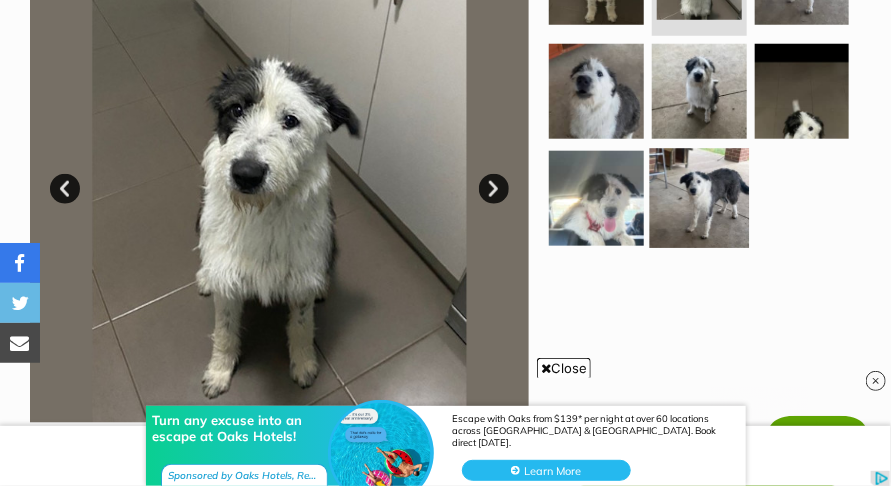 click at bounding box center [699, 198] 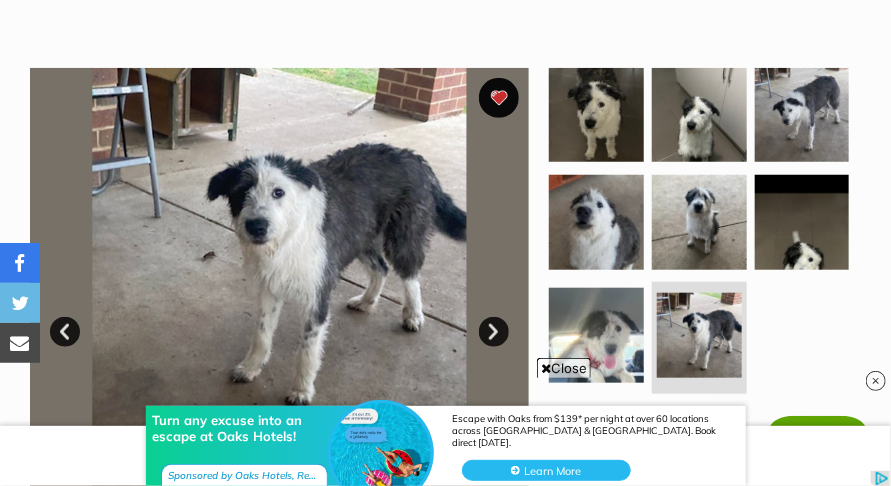 scroll, scrollTop: 429, scrollLeft: 0, axis: vertical 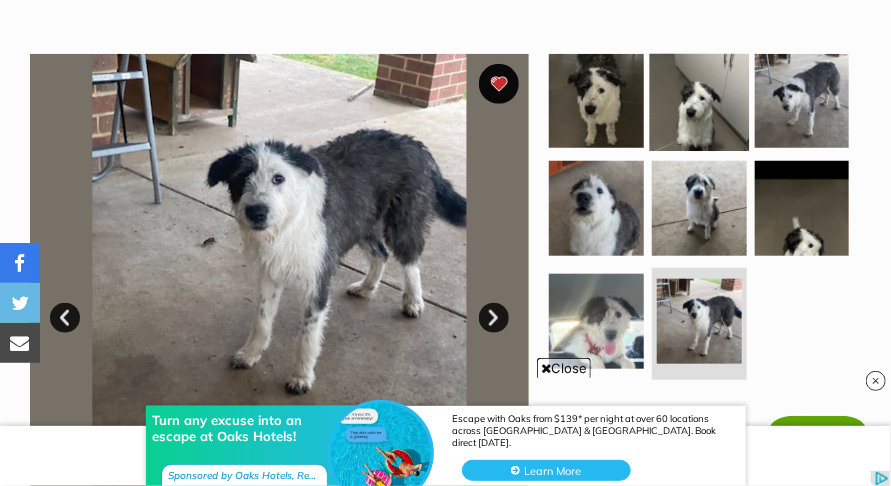 click at bounding box center (699, 100) 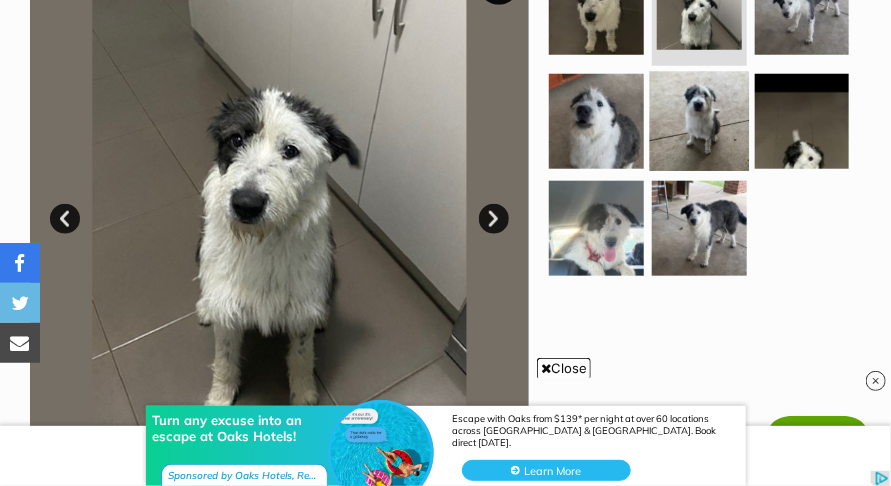 scroll, scrollTop: 529, scrollLeft: 0, axis: vertical 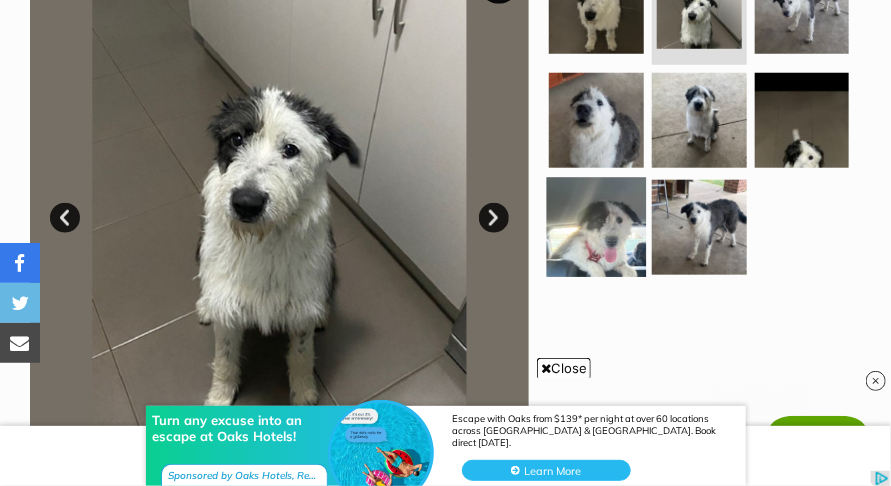click at bounding box center [596, 227] 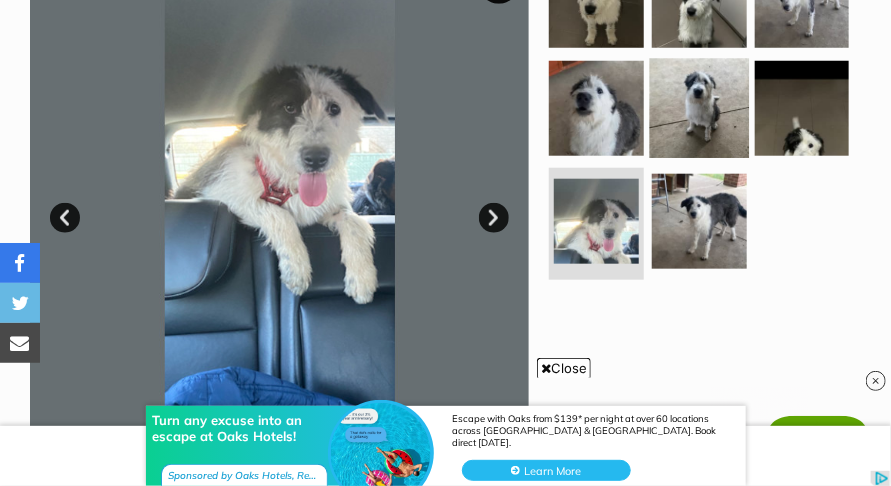 click at bounding box center (699, 108) 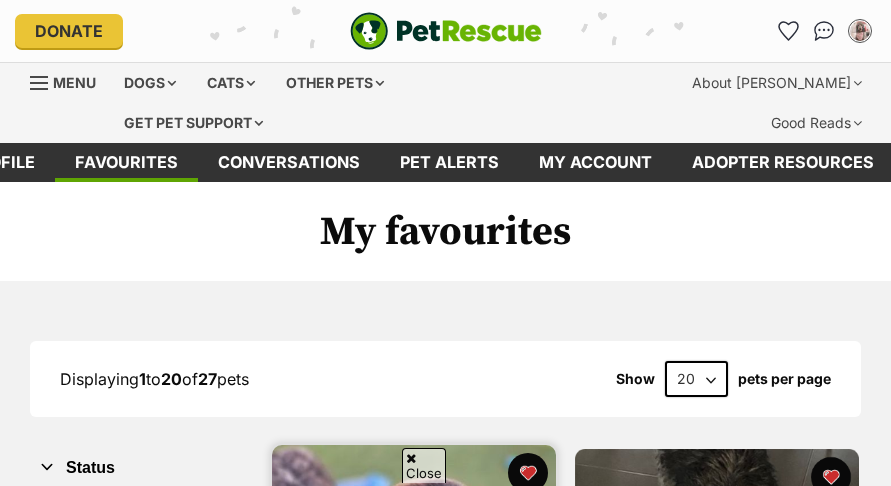scroll, scrollTop: 382, scrollLeft: 0, axis: vertical 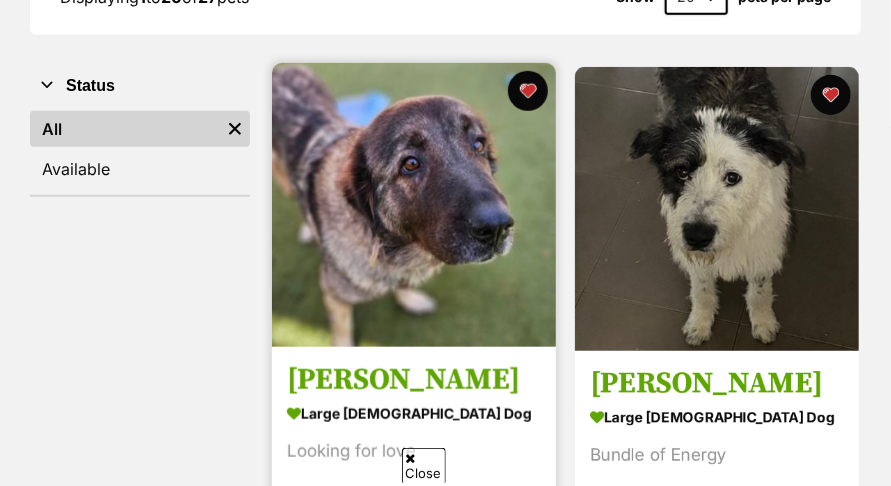 click at bounding box center (414, 205) 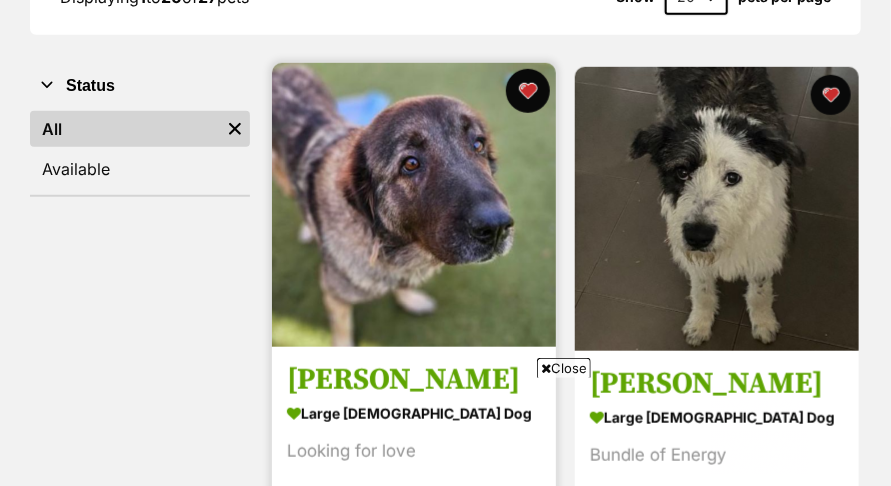 scroll, scrollTop: 0, scrollLeft: 0, axis: both 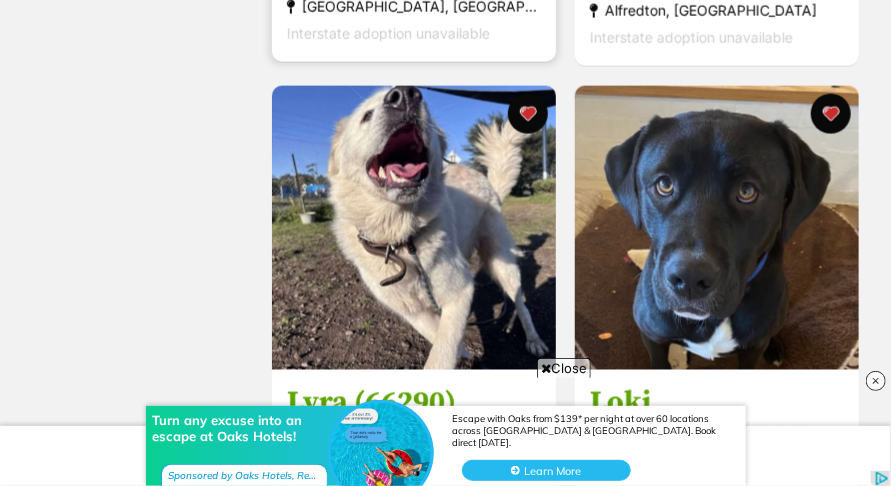 click at bounding box center (414, 228) 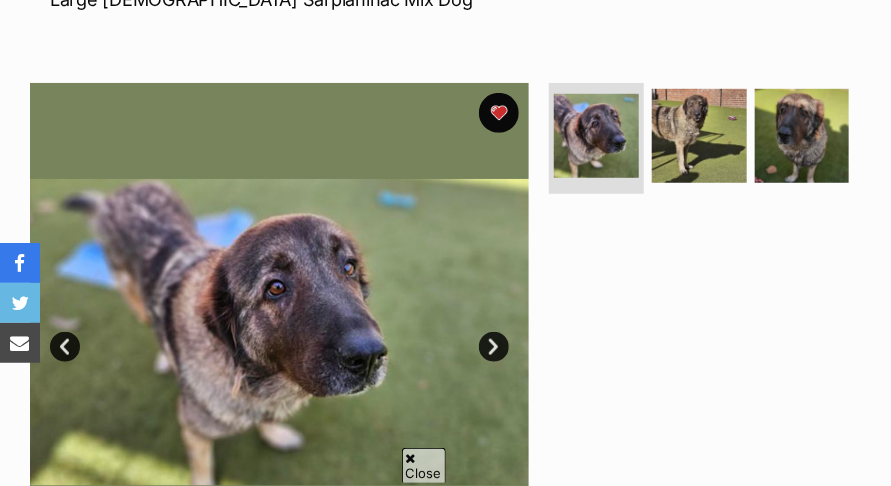 scroll, scrollTop: 0, scrollLeft: 0, axis: both 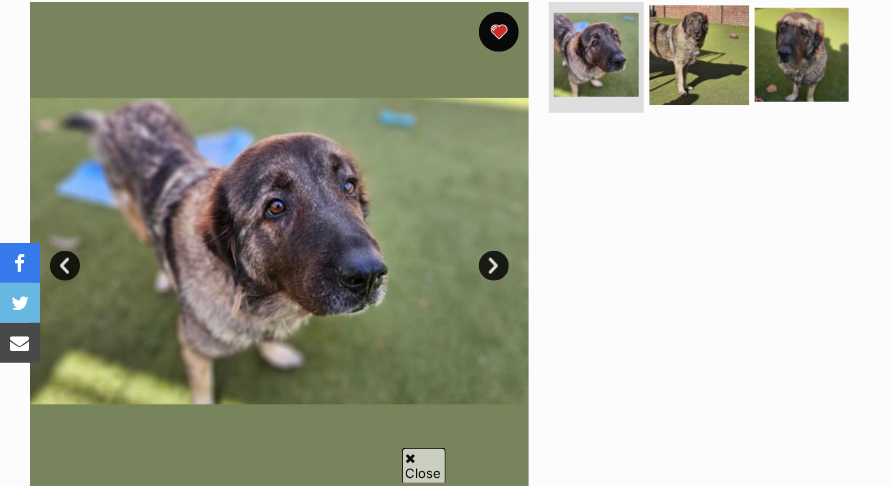 click at bounding box center [699, 54] 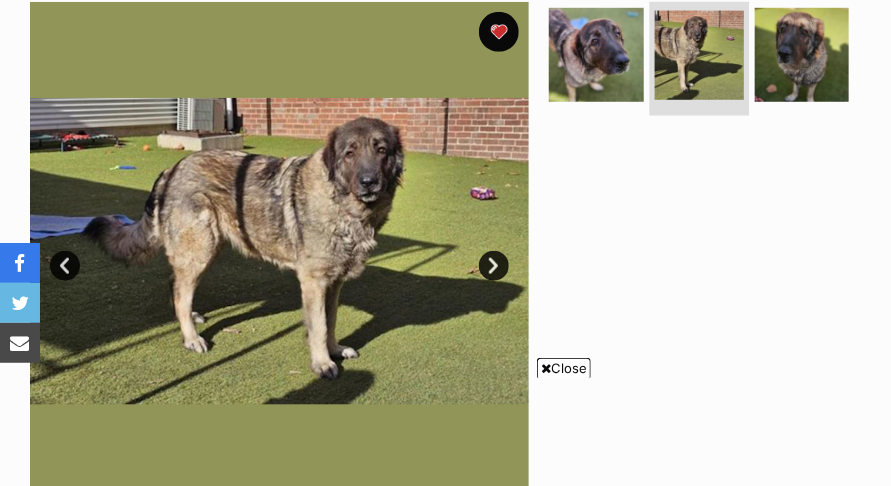 scroll, scrollTop: 0, scrollLeft: 0, axis: both 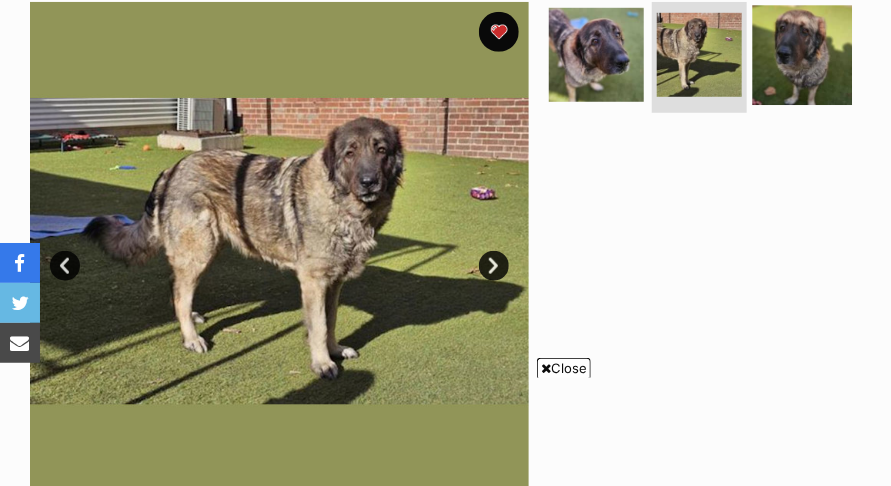 click at bounding box center [801, 54] 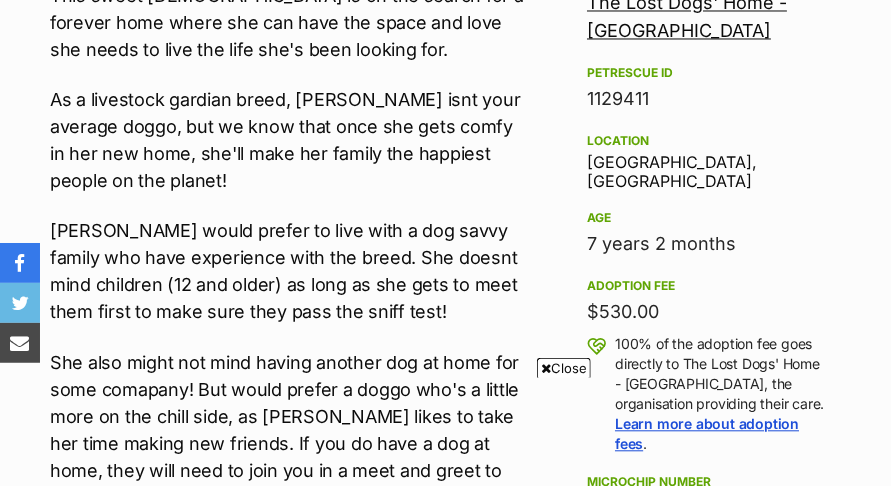 scroll, scrollTop: 1164, scrollLeft: 0, axis: vertical 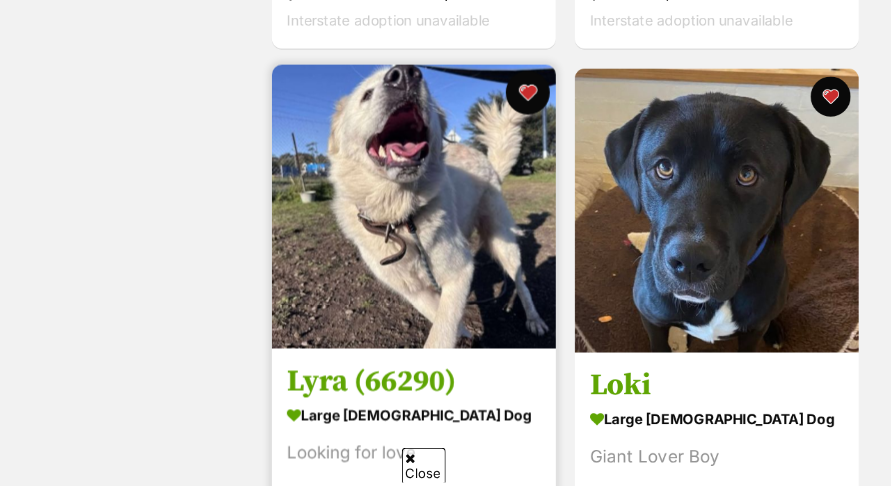click at bounding box center [528, 93] 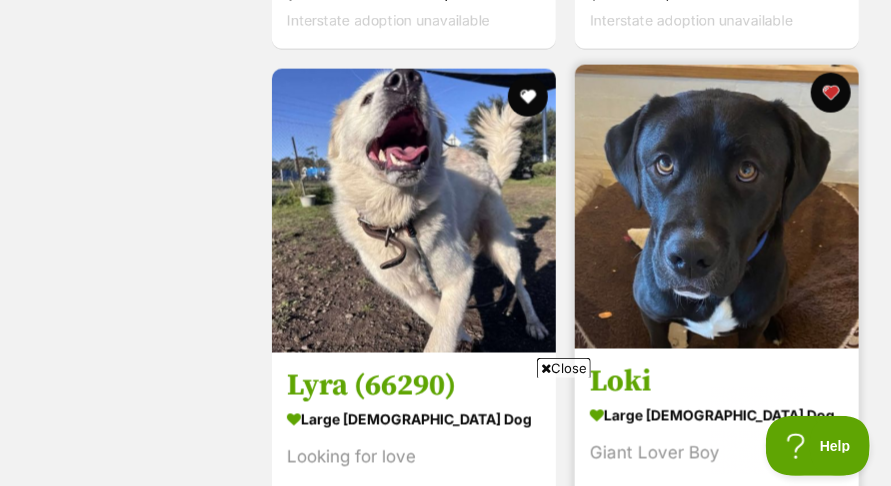 scroll, scrollTop: 0, scrollLeft: 0, axis: both 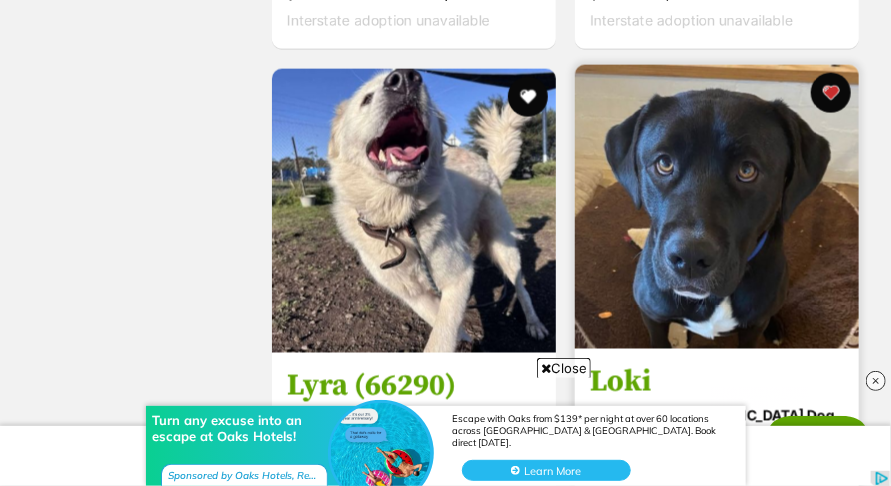 click at bounding box center (717, 207) 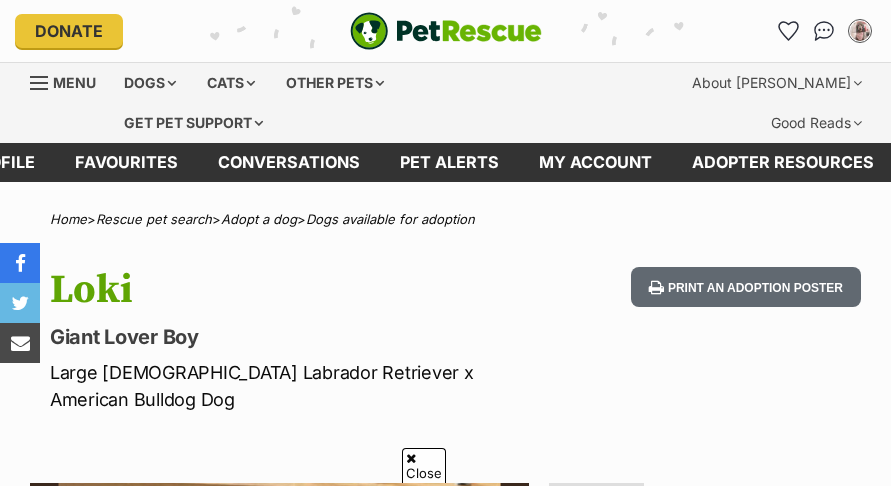 scroll, scrollTop: 410, scrollLeft: 0, axis: vertical 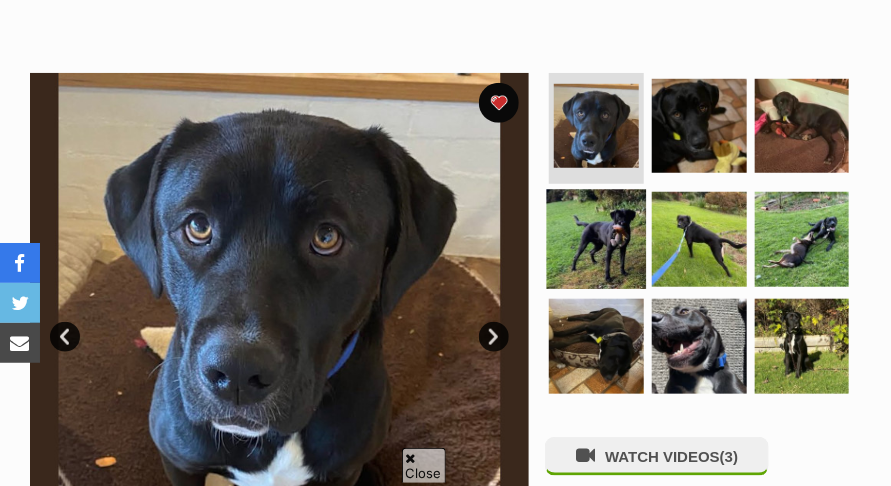 click at bounding box center [596, 239] 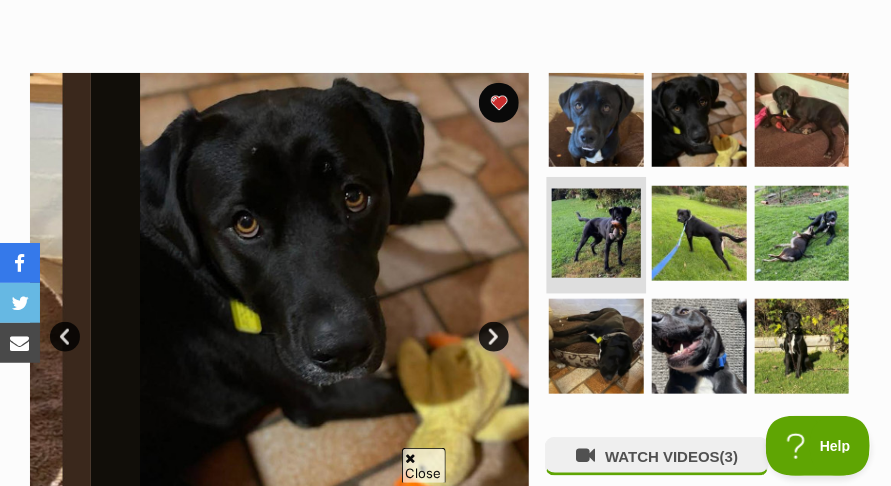 scroll, scrollTop: 0, scrollLeft: 0, axis: both 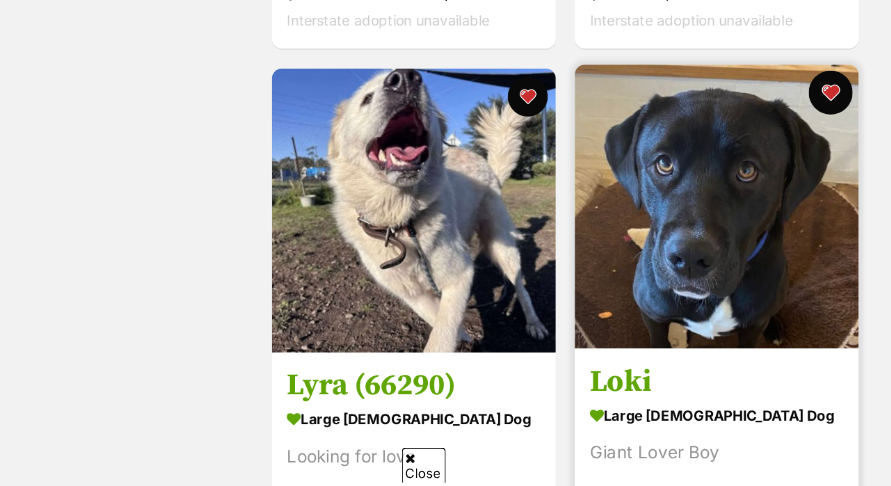 click at bounding box center [831, 93] 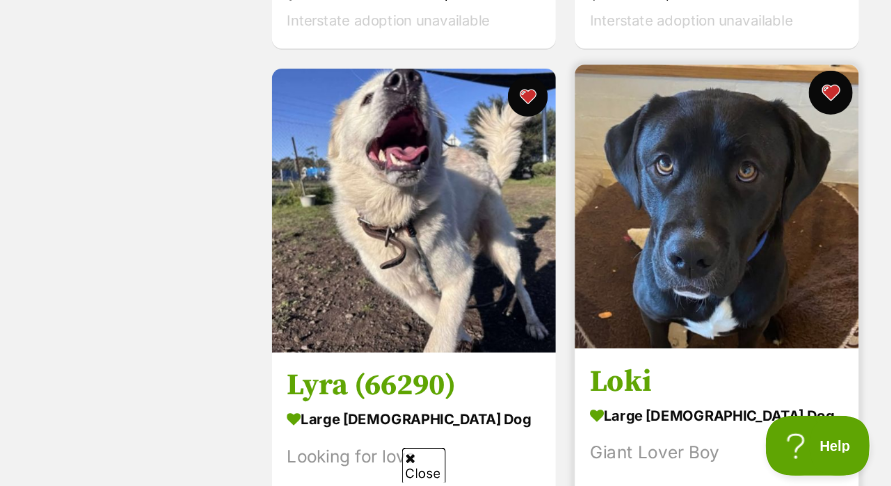 scroll, scrollTop: 0, scrollLeft: 0, axis: both 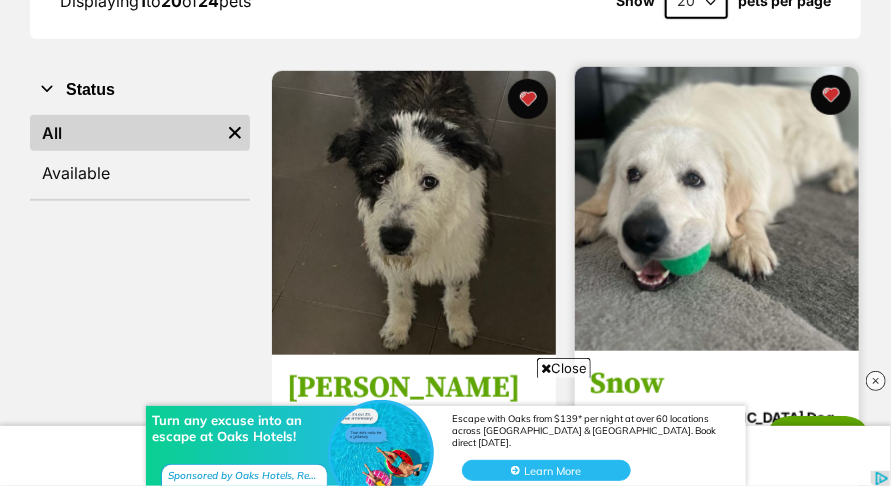 click at bounding box center (717, 209) 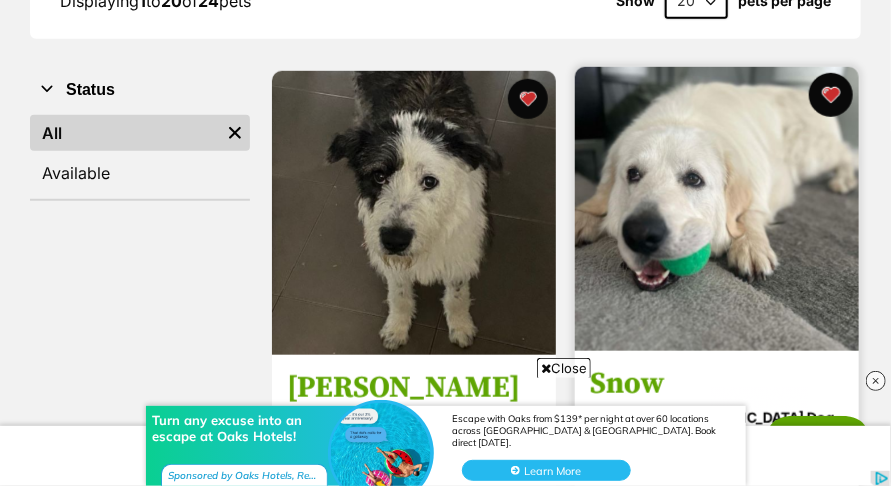 click at bounding box center (831, 95) 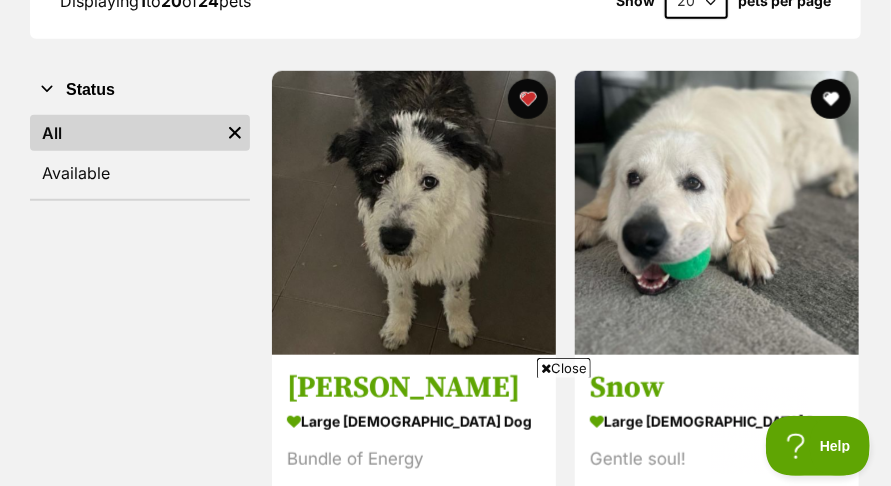 scroll, scrollTop: 0, scrollLeft: 0, axis: both 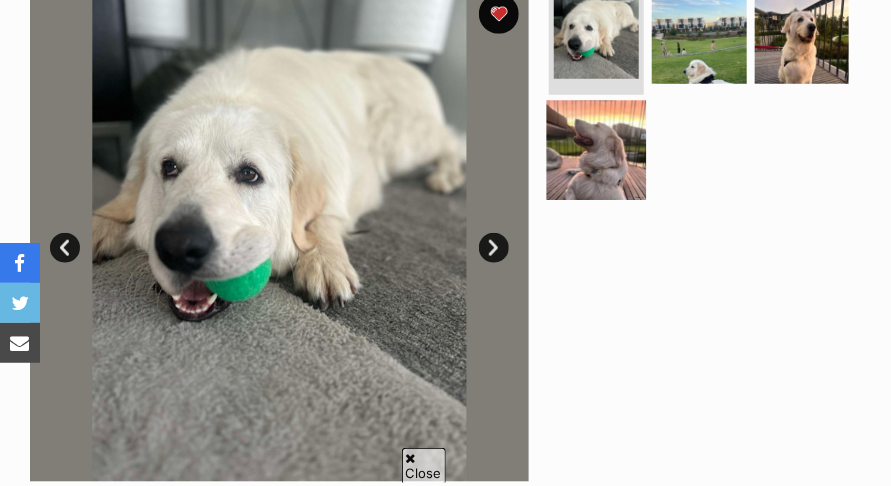 click at bounding box center [596, 150] 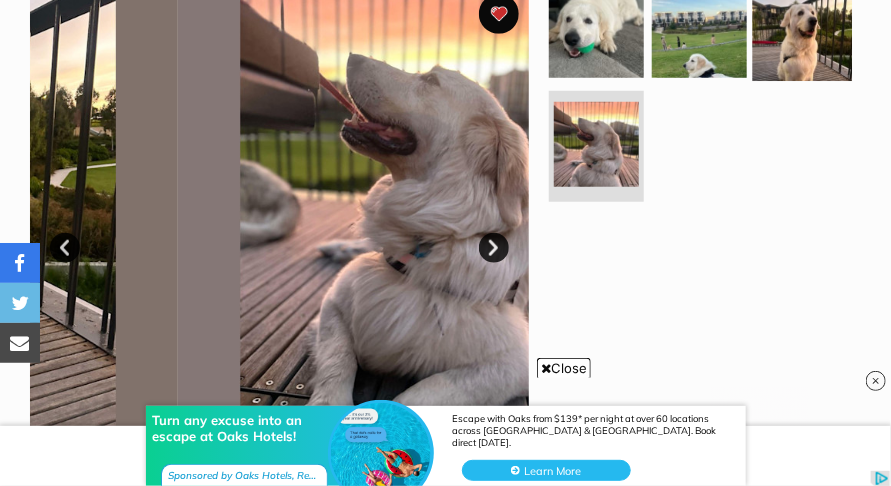 scroll, scrollTop: 0, scrollLeft: 0, axis: both 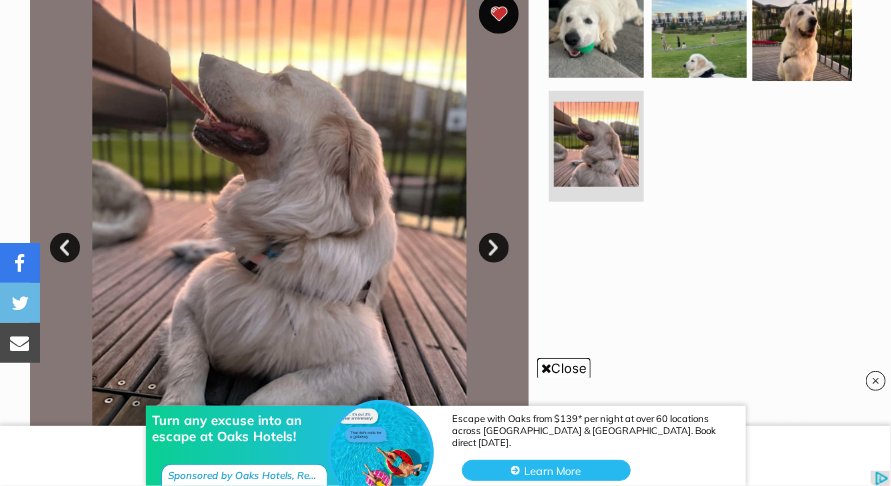 click at bounding box center [801, 30] 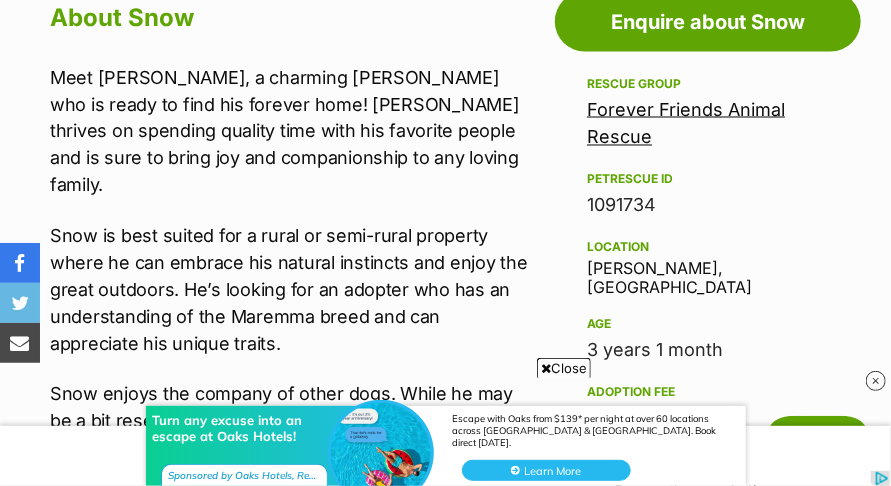 scroll, scrollTop: 0, scrollLeft: 0, axis: both 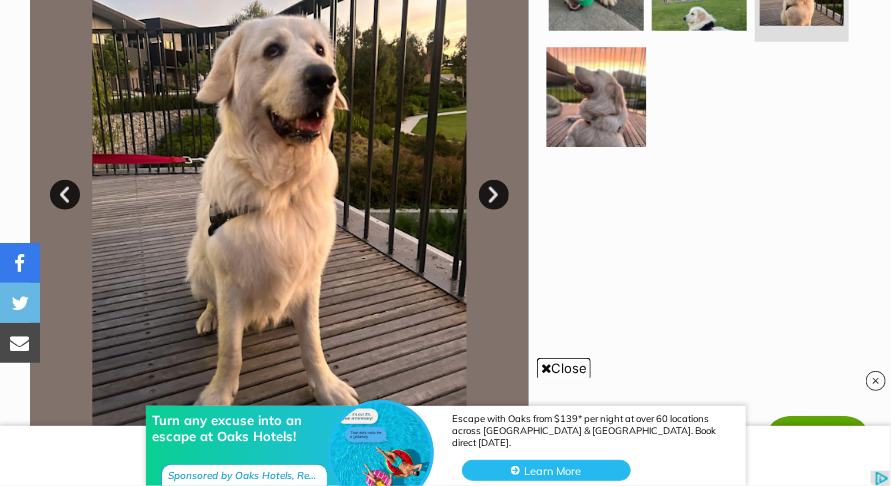 click at bounding box center [596, 97] 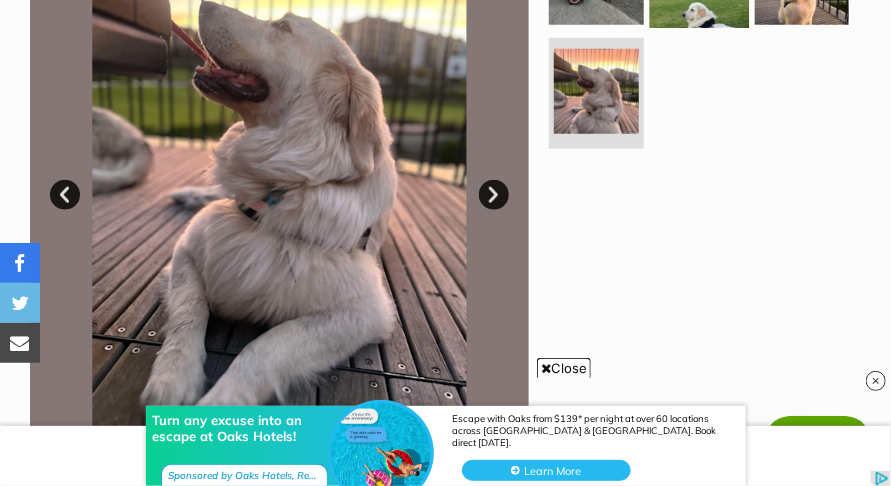 click at bounding box center (699, -23) 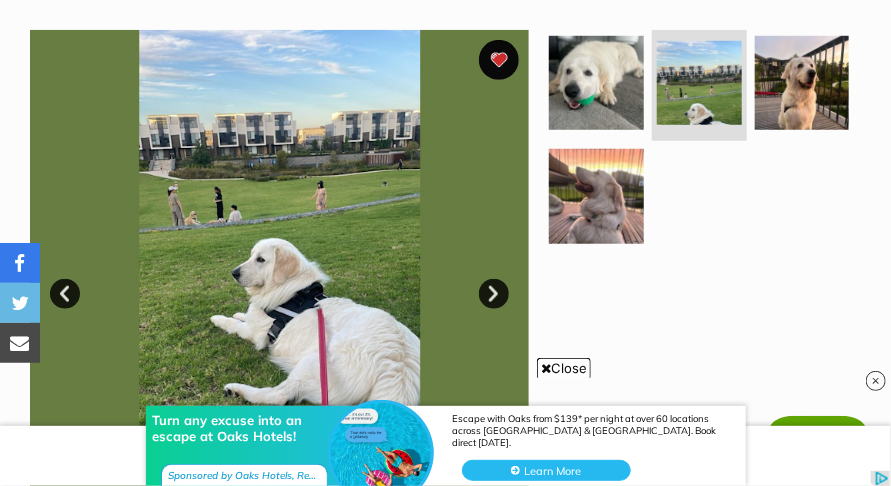 scroll, scrollTop: 422, scrollLeft: 0, axis: vertical 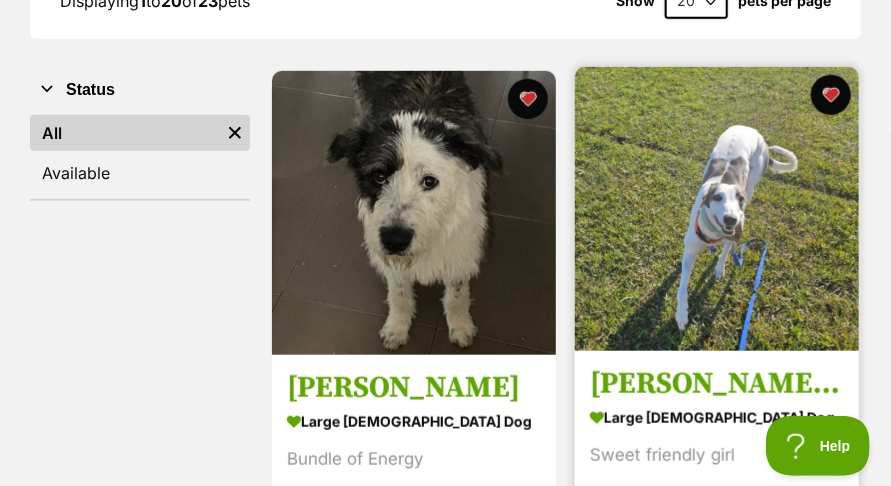 click at bounding box center (717, 209) 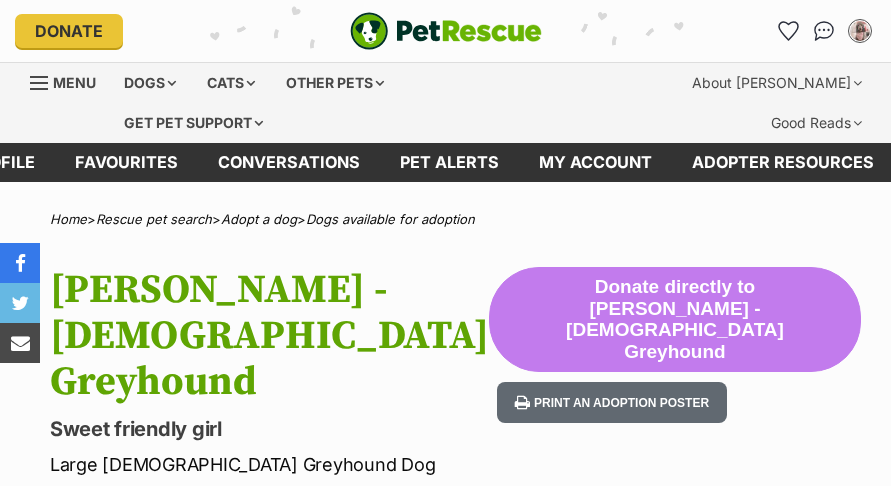 scroll, scrollTop: 0, scrollLeft: 0, axis: both 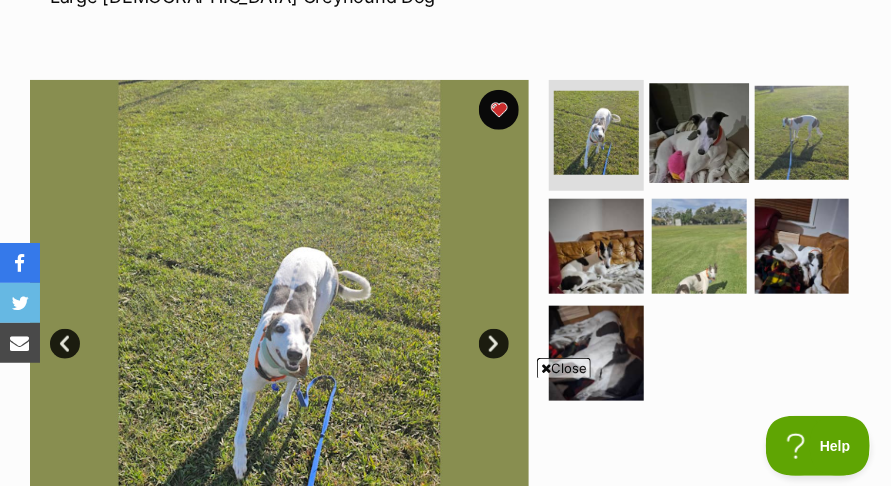 click at bounding box center (699, 132) 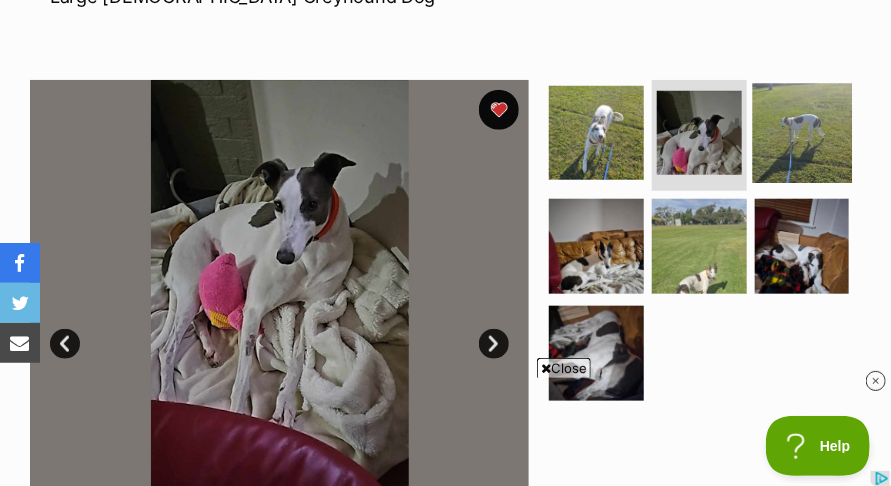 click at bounding box center (801, 132) 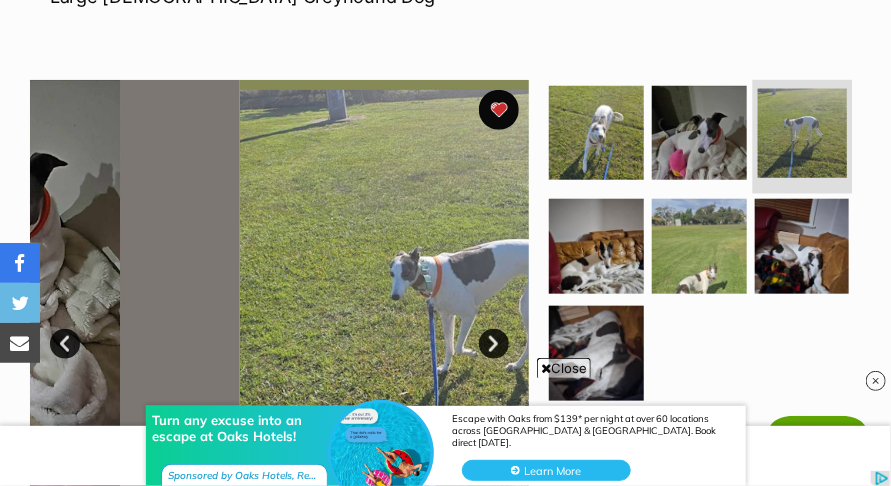 scroll, scrollTop: 0, scrollLeft: 0, axis: both 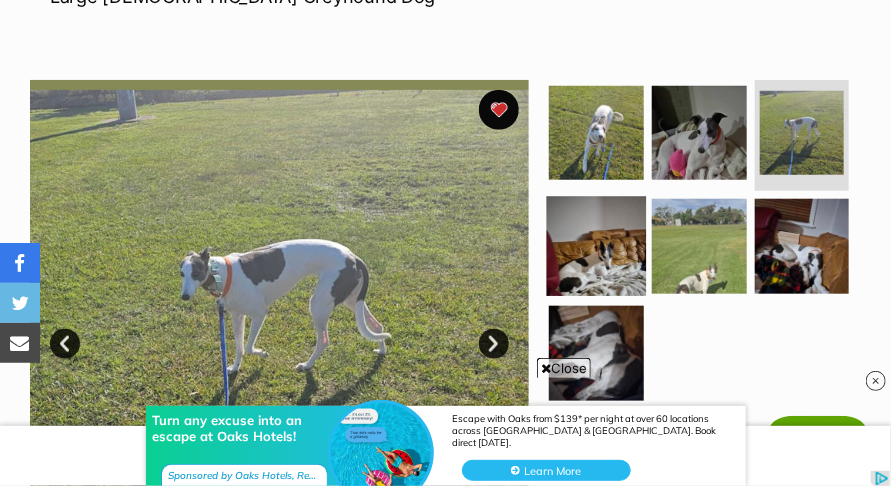click at bounding box center [596, 246] 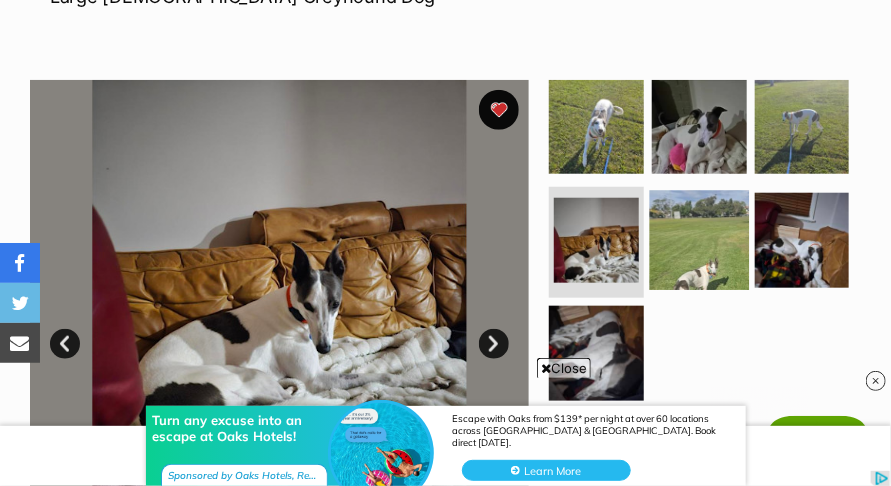 click at bounding box center [699, 240] 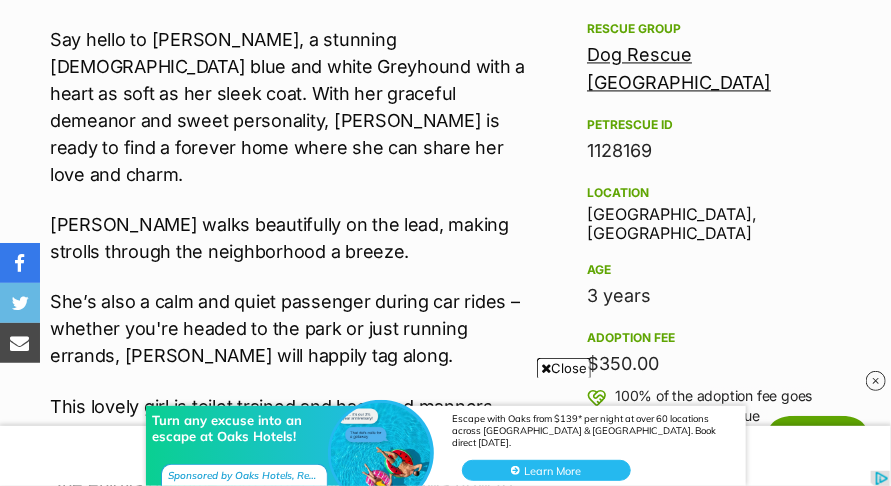 scroll, scrollTop: 1139, scrollLeft: 0, axis: vertical 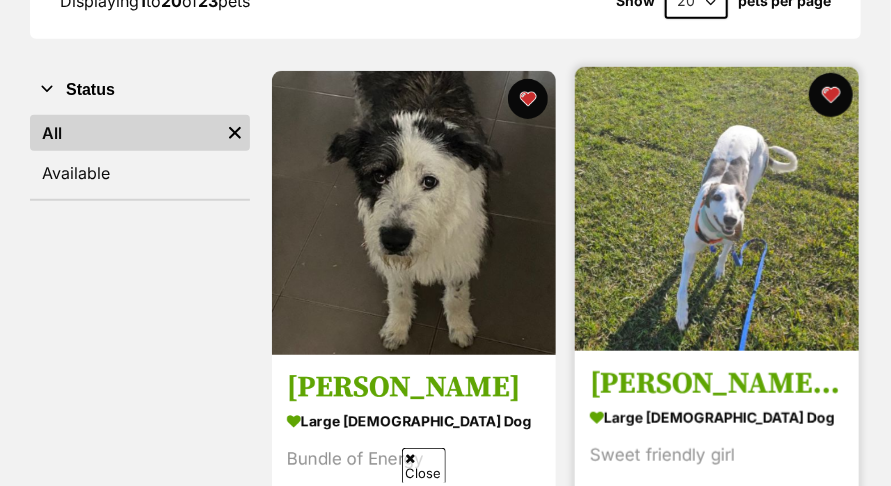 click at bounding box center [831, 95] 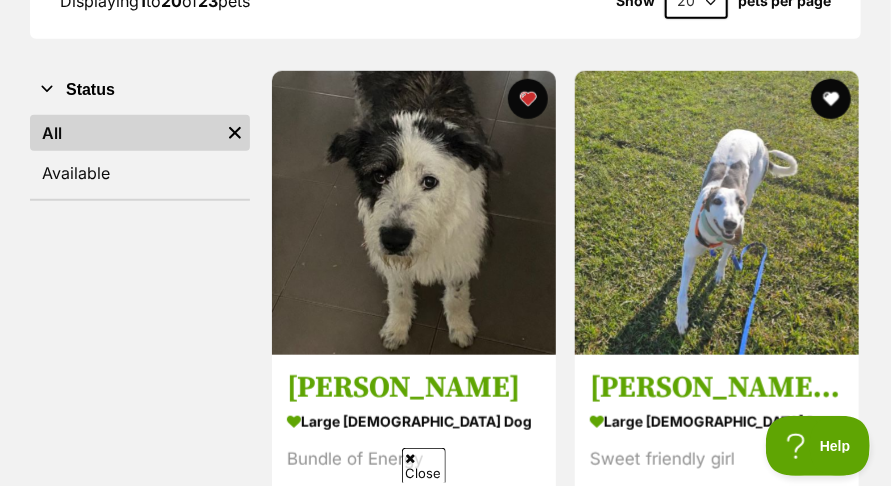 scroll, scrollTop: 0, scrollLeft: 0, axis: both 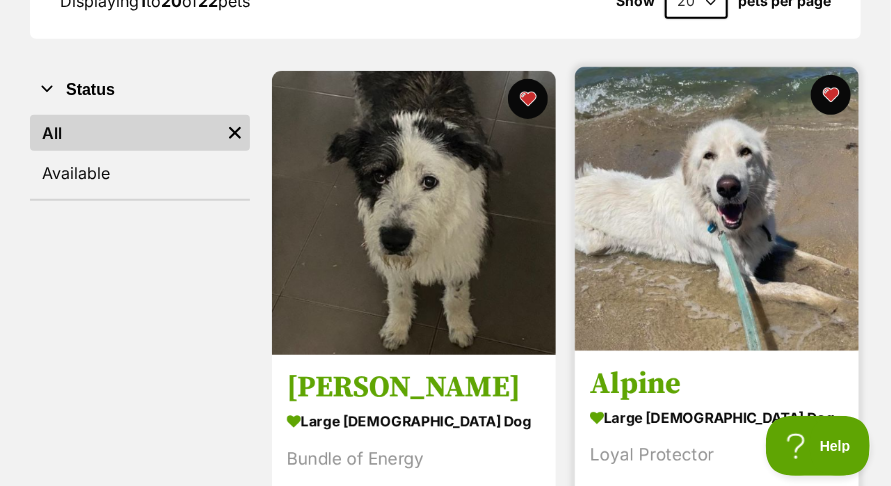 click at bounding box center [717, 209] 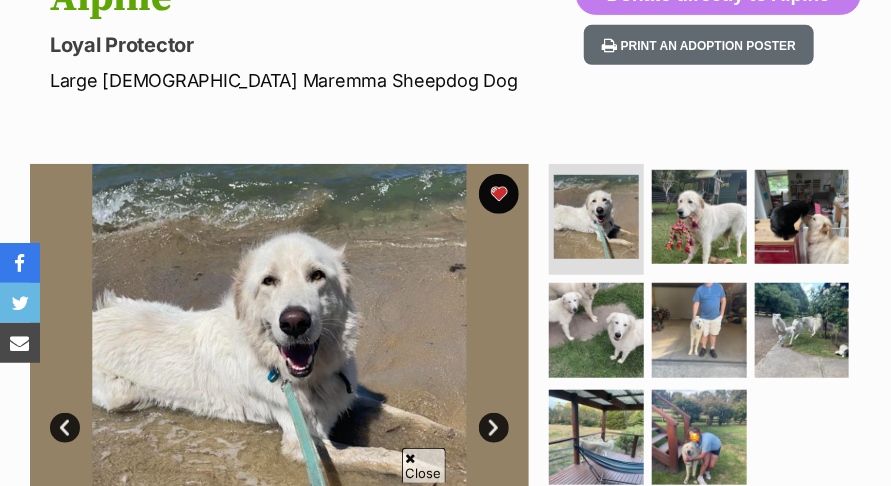 scroll, scrollTop: 503, scrollLeft: 0, axis: vertical 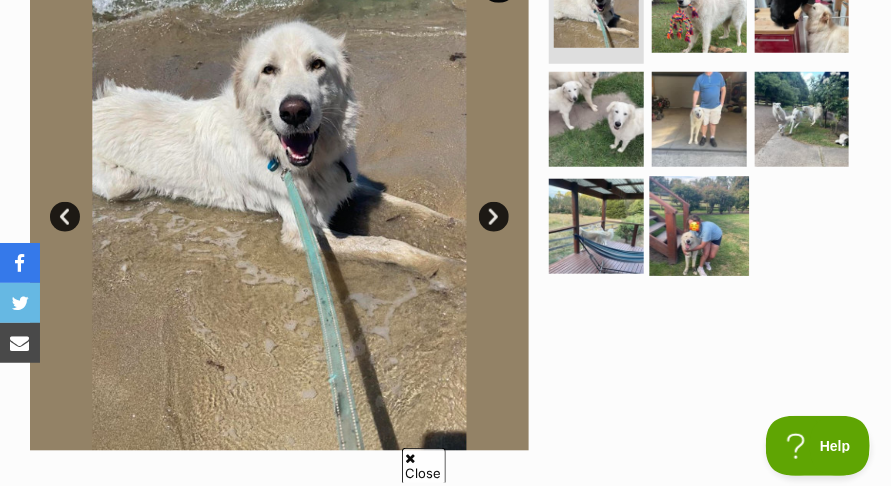 click at bounding box center [699, 226] 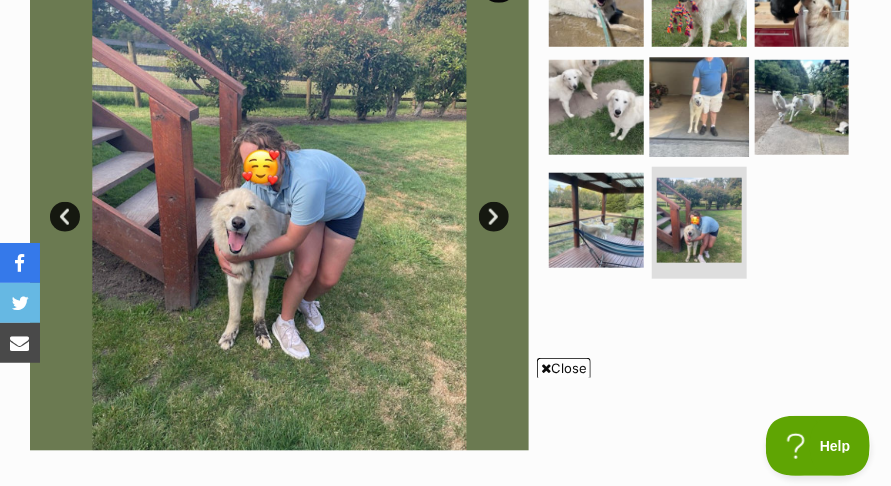 scroll, scrollTop: 0, scrollLeft: 0, axis: both 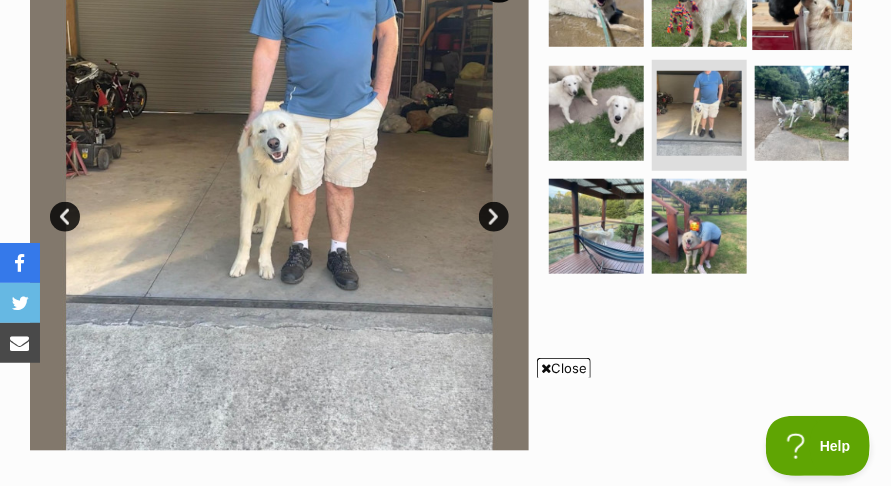 click at bounding box center (801, -1) 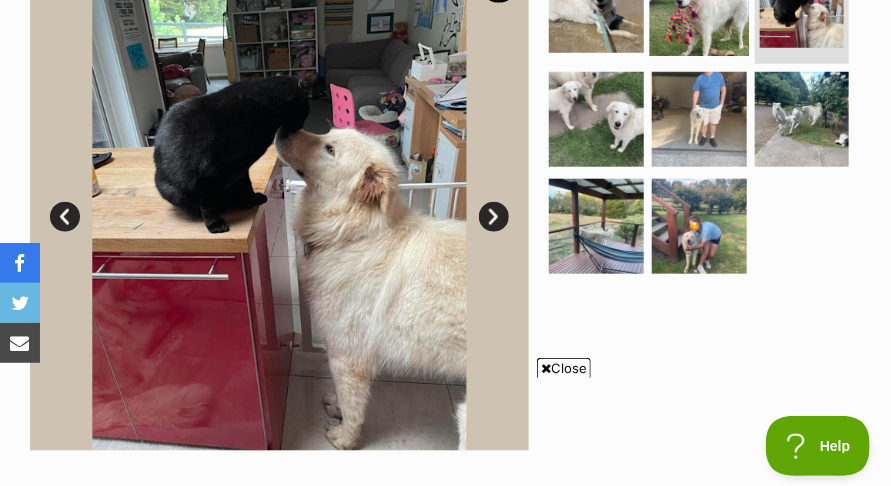 click at bounding box center (699, 5) 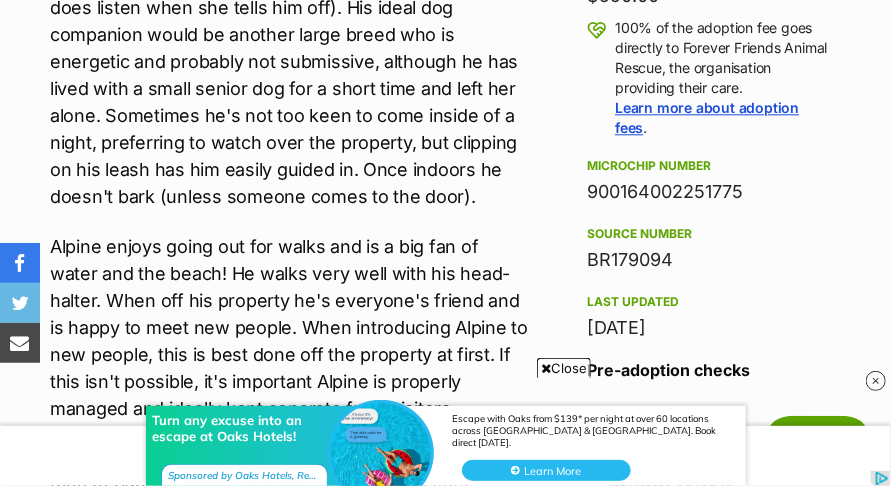 scroll, scrollTop: 1464, scrollLeft: 0, axis: vertical 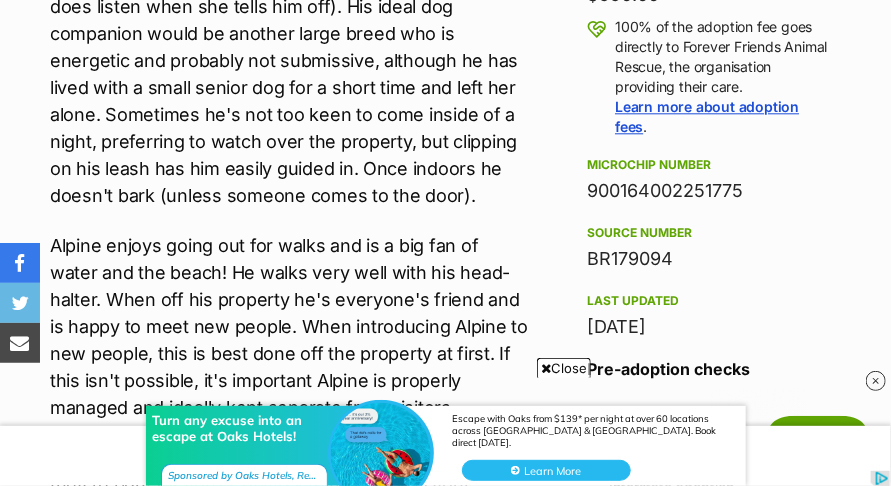 click on "Alpine shares his home with a female maremma whom he adores and loves to play with, but he can sometimes get a bit too rough with her (but he does listen when she tells him off). His ideal dog companion would be another large breed who is energetic and probably not submissive, although he has lived with a small senior dog for a short time and left her alone. Sometimes he's not too keen to come inside of a night, preferring to watch over the property, but clipping on his leash has him easily guided in. Once indoors he doesn't bark (unless someone comes to the door)." at bounding box center (289, 60) 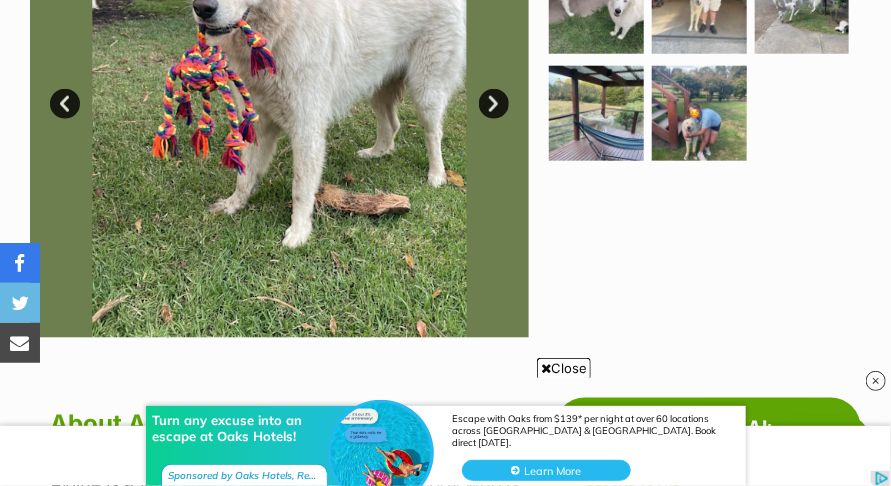 scroll, scrollTop: 552, scrollLeft: 0, axis: vertical 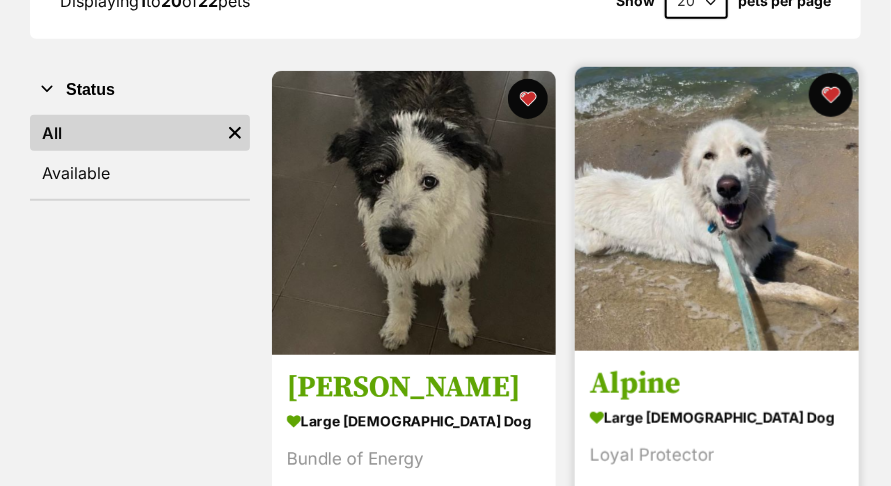 click at bounding box center [831, 95] 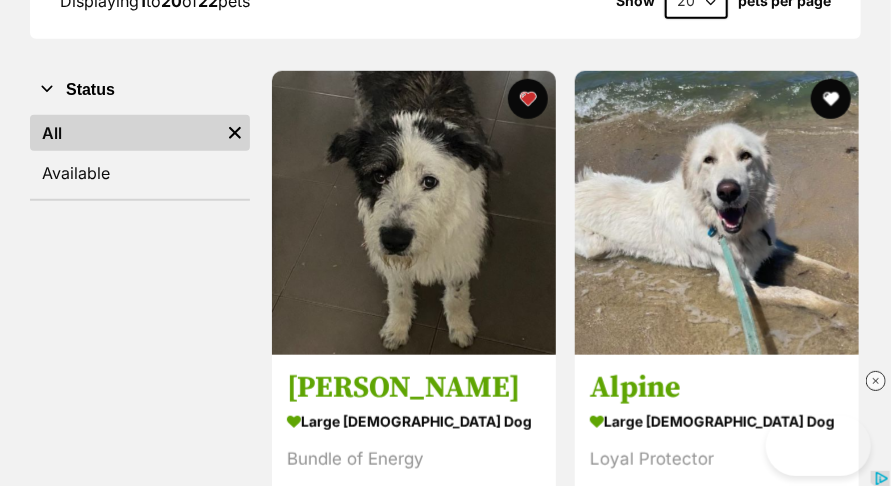 scroll, scrollTop: 0, scrollLeft: 0, axis: both 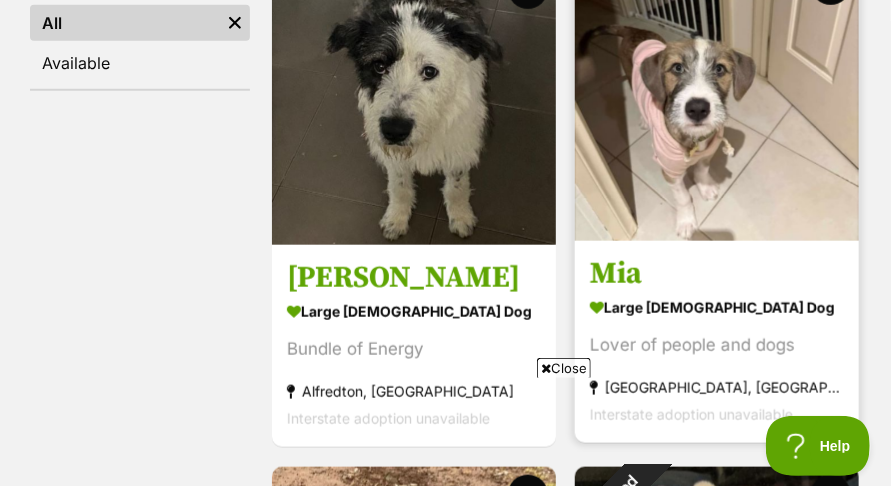 click at bounding box center (717, 99) 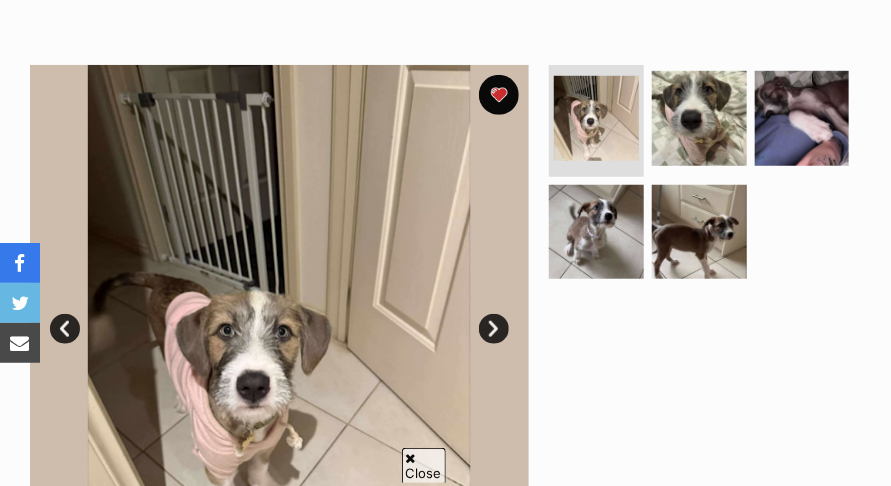 scroll, scrollTop: 0, scrollLeft: 0, axis: both 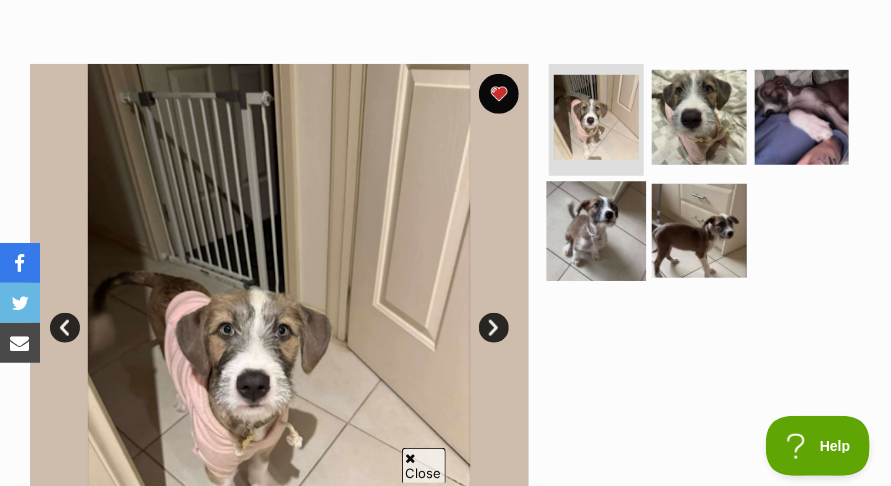 click at bounding box center (596, 230) 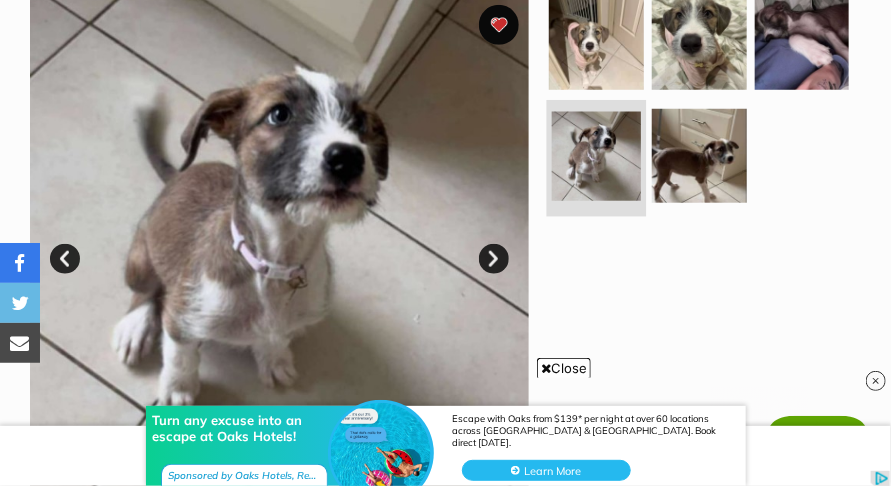 scroll, scrollTop: 0, scrollLeft: 0, axis: both 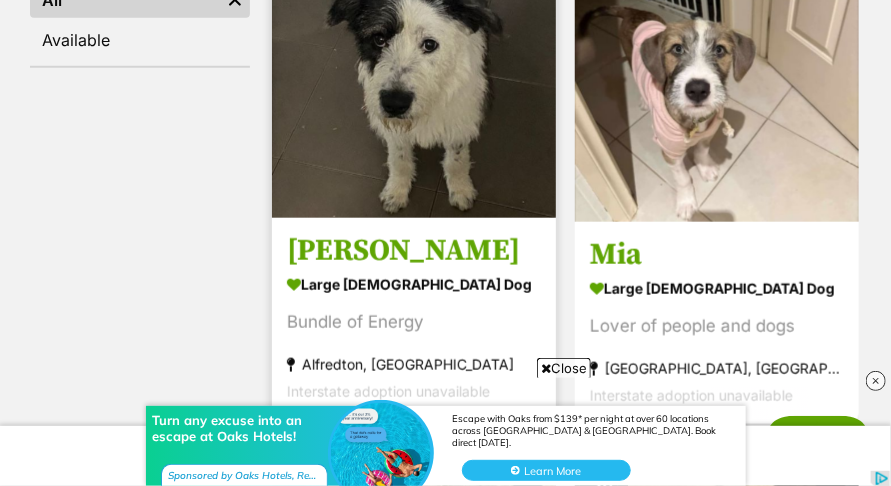 click at bounding box center (414, 76) 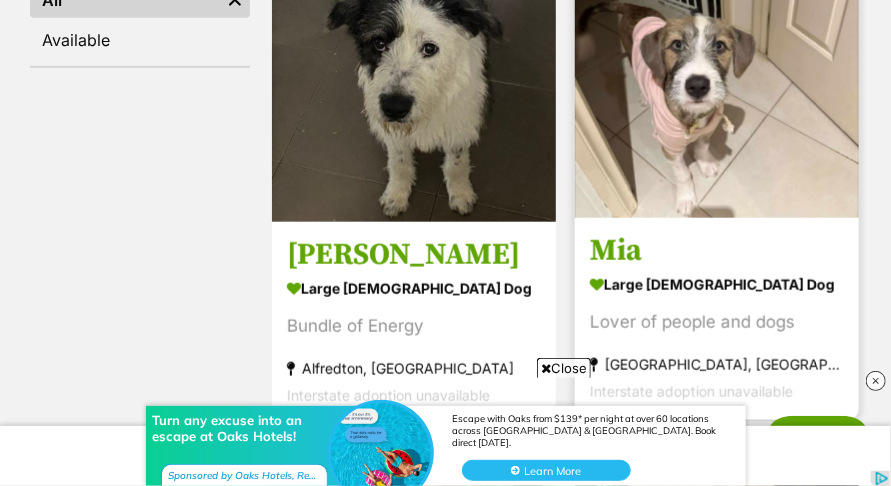 click at bounding box center (717, 76) 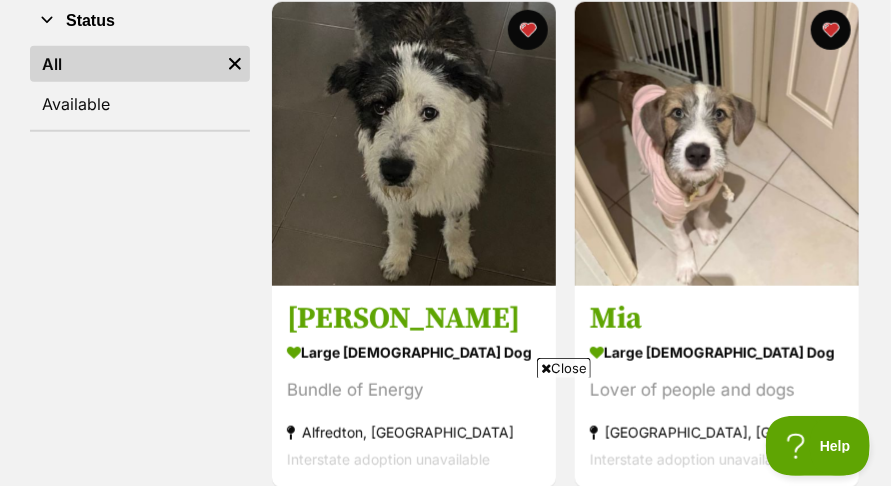 scroll, scrollTop: 455, scrollLeft: 0, axis: vertical 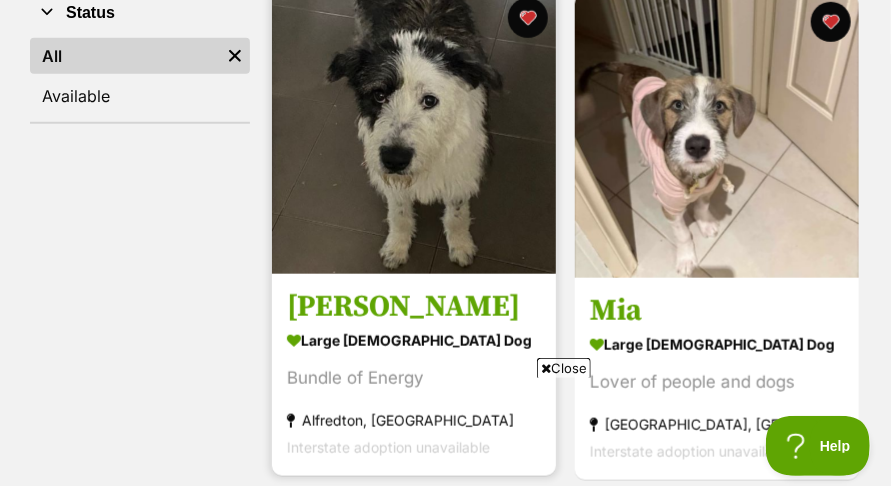 click at bounding box center (414, 132) 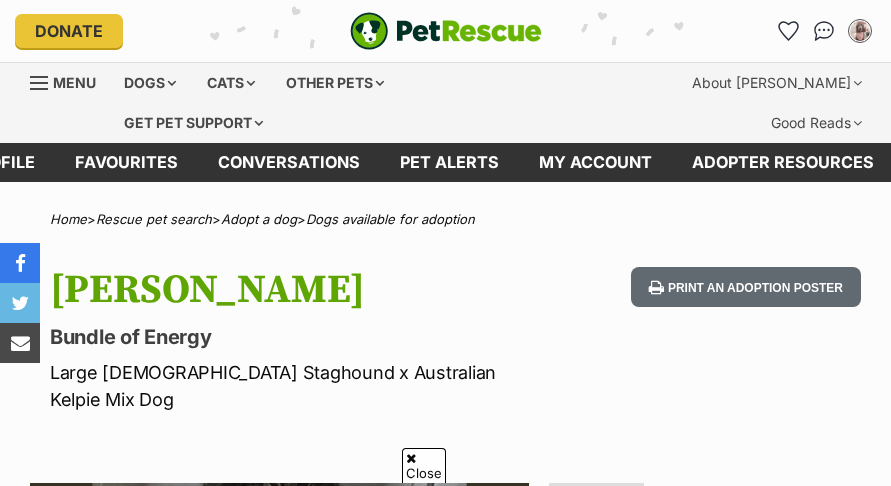 scroll, scrollTop: 256, scrollLeft: 0, axis: vertical 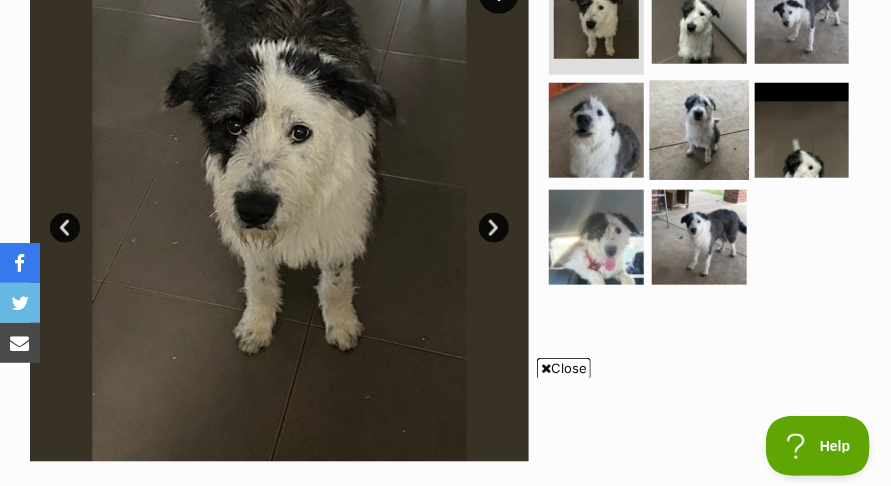 click at bounding box center [699, 130] 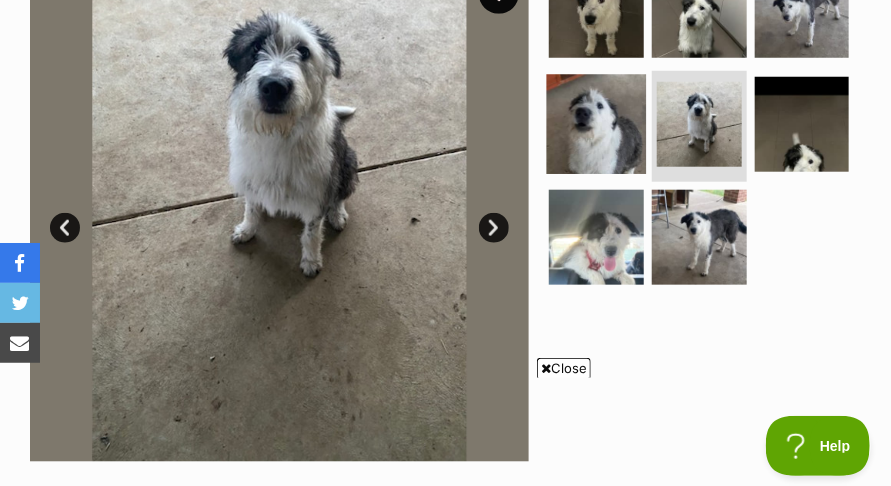click at bounding box center [596, 124] 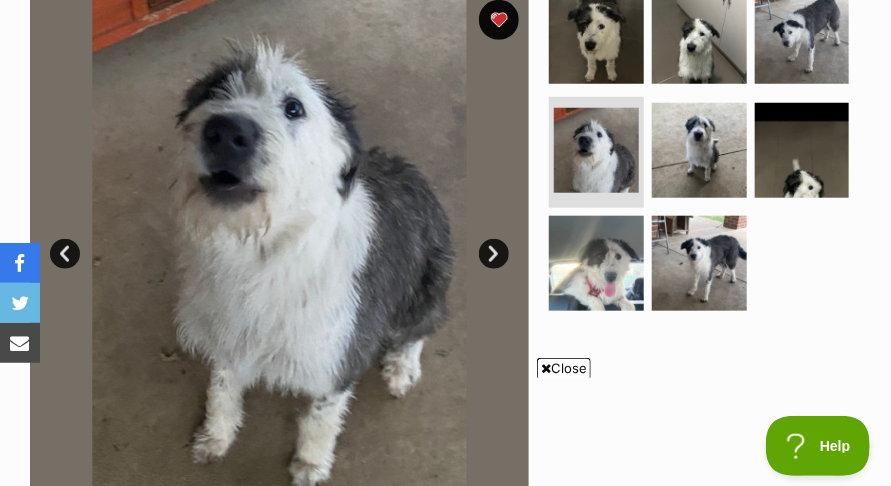 scroll, scrollTop: 492, scrollLeft: 0, axis: vertical 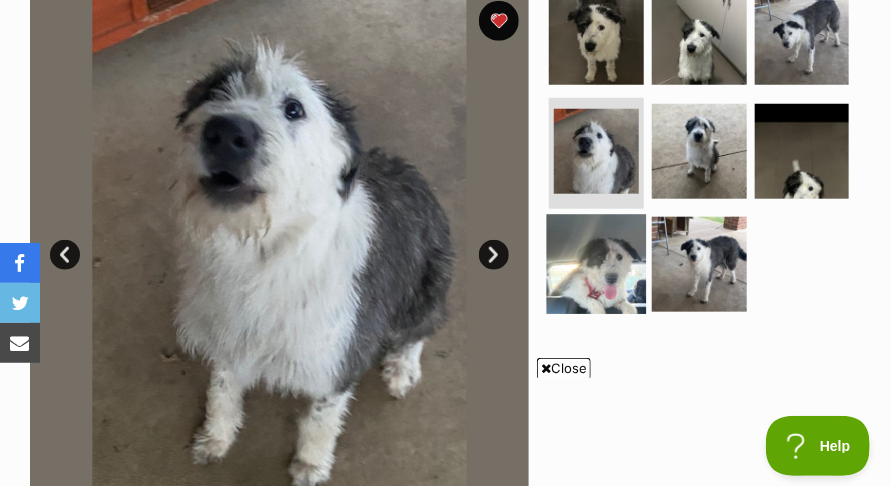 click at bounding box center [596, 264] 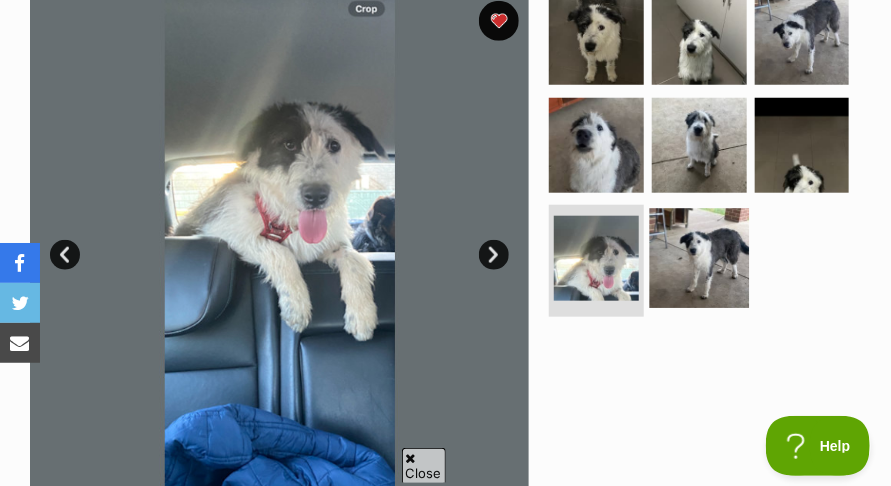 click at bounding box center [699, 258] 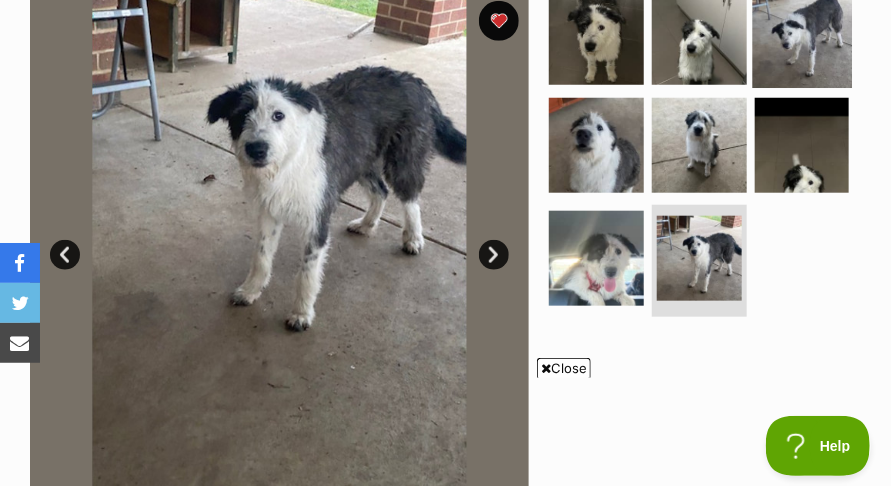 click at bounding box center [801, 37] 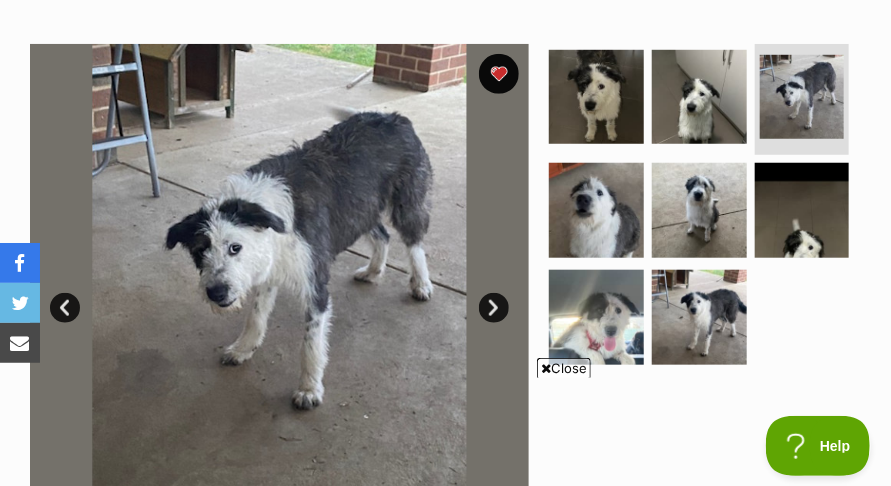 scroll, scrollTop: 437, scrollLeft: 0, axis: vertical 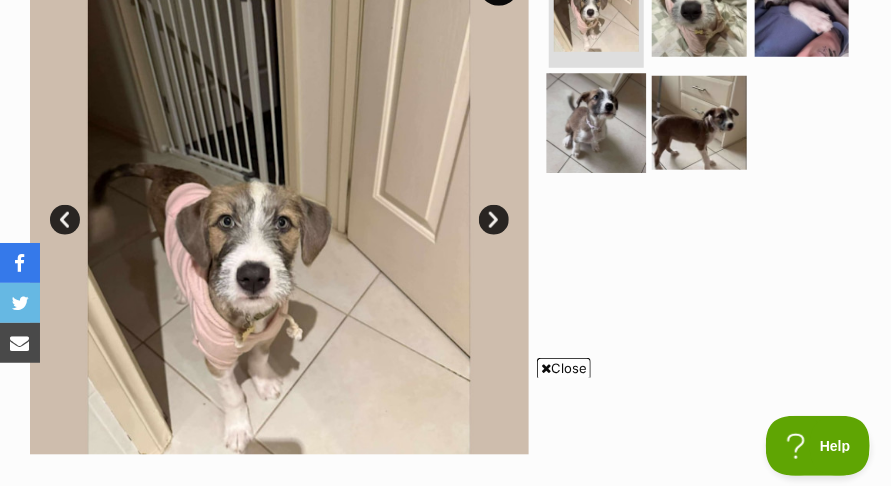 click at bounding box center (596, 122) 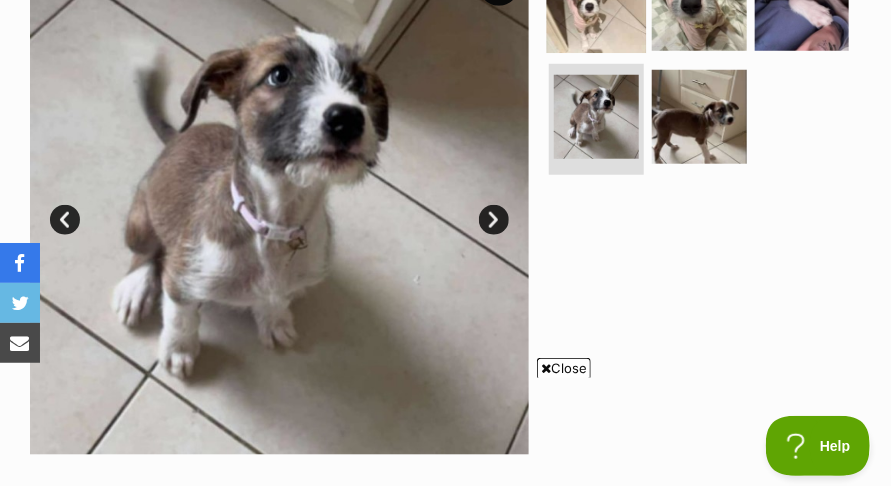 click at bounding box center [596, 3] 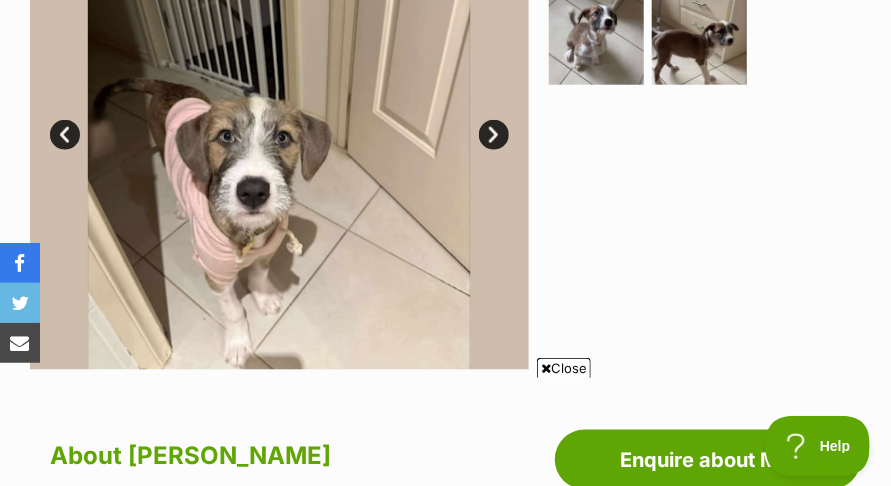 scroll, scrollTop: 592, scrollLeft: 0, axis: vertical 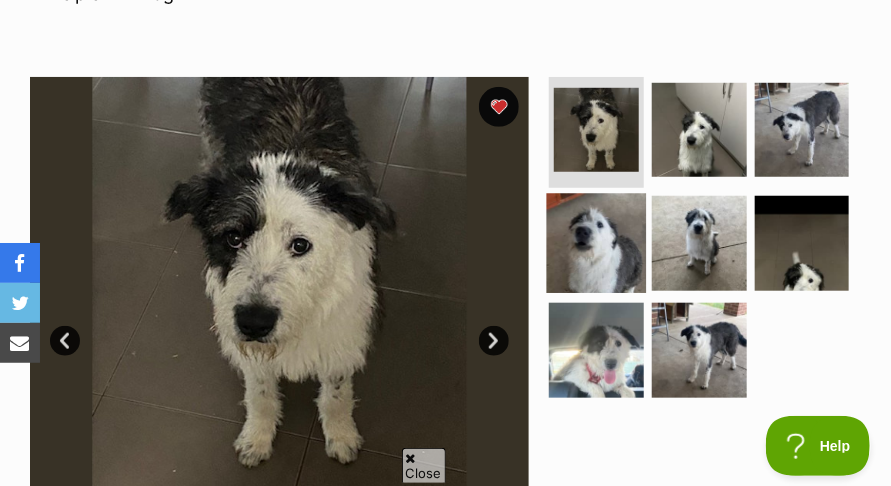 click at bounding box center (596, 243) 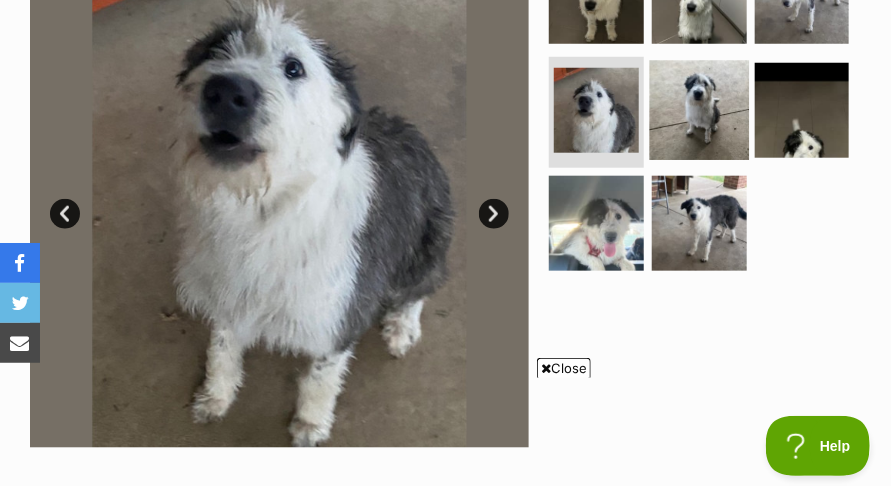 scroll, scrollTop: 0, scrollLeft: 0, axis: both 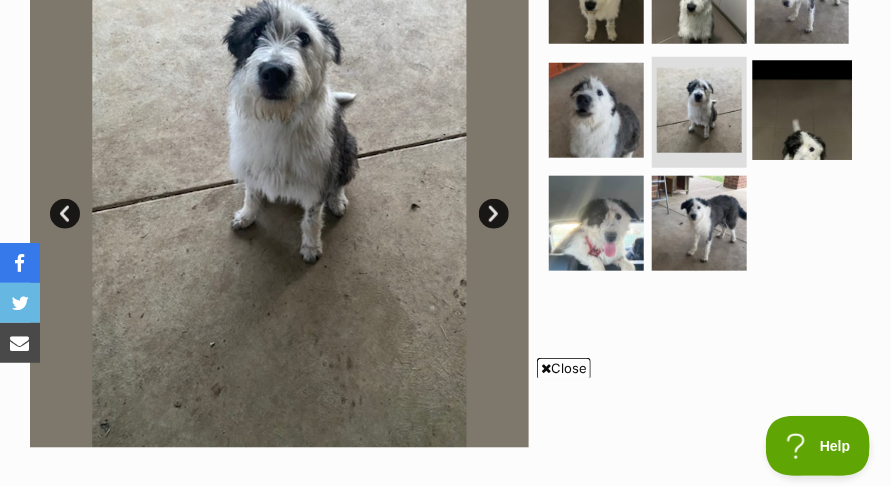 click at bounding box center [801, 110] 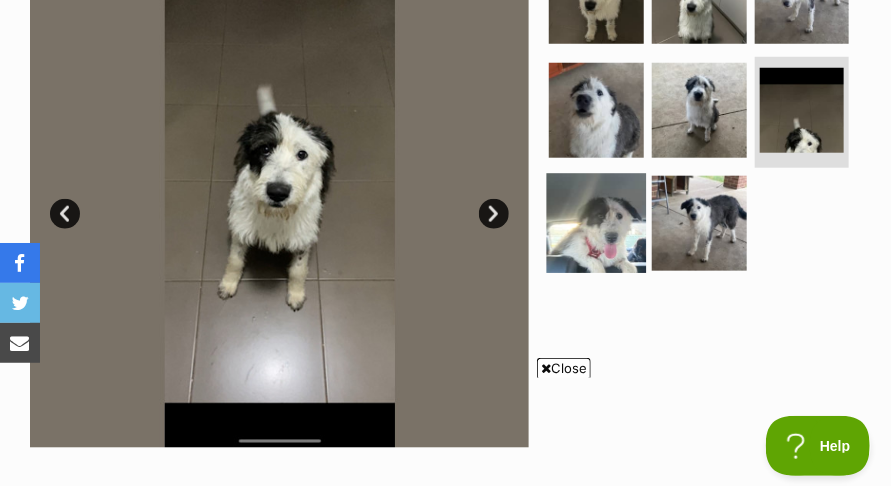 click at bounding box center (596, 223) 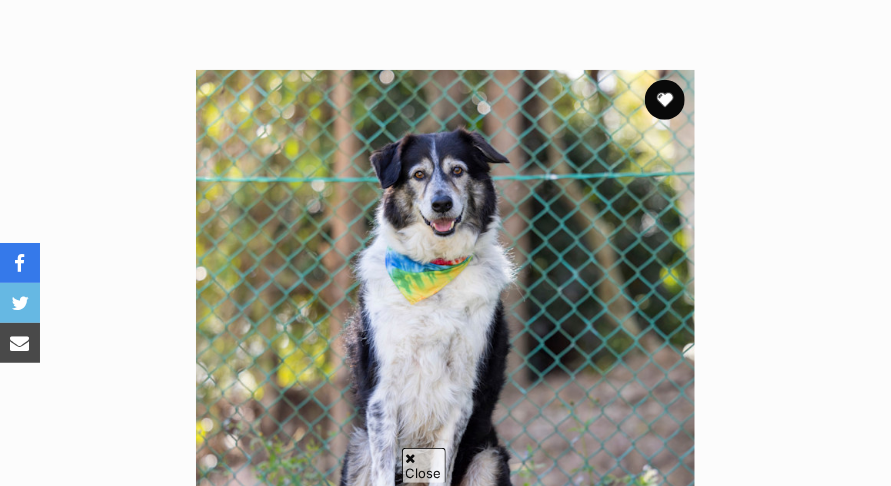 scroll, scrollTop: 559, scrollLeft: 0, axis: vertical 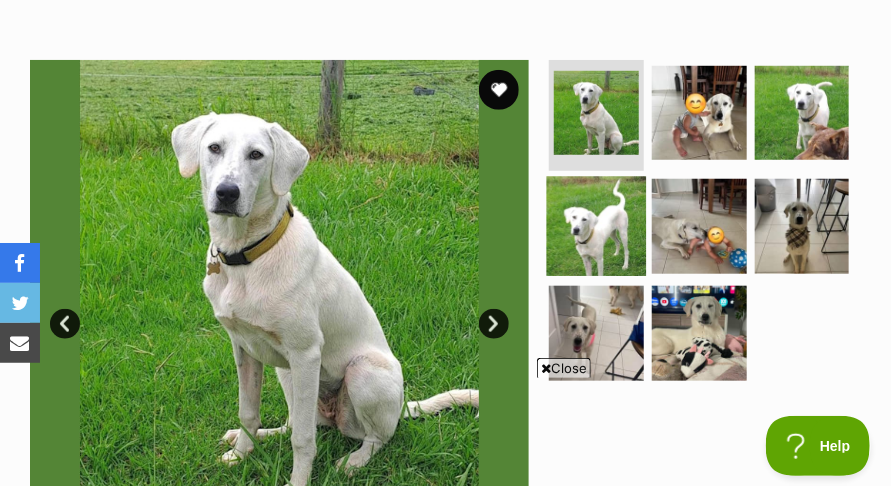 click at bounding box center (596, 226) 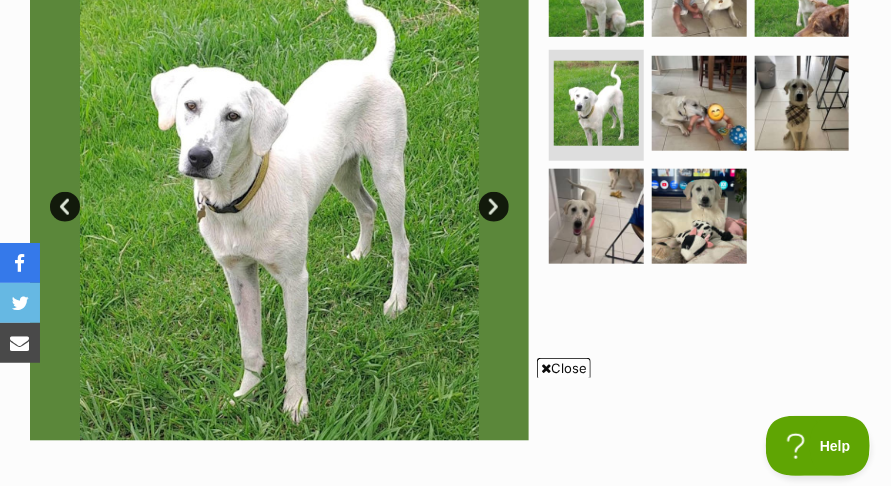 scroll, scrollTop: 547, scrollLeft: 0, axis: vertical 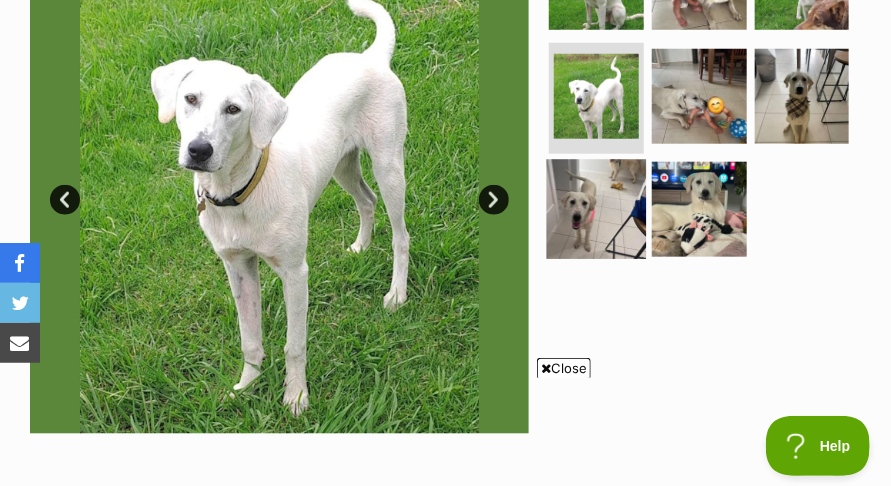 click at bounding box center [596, 209] 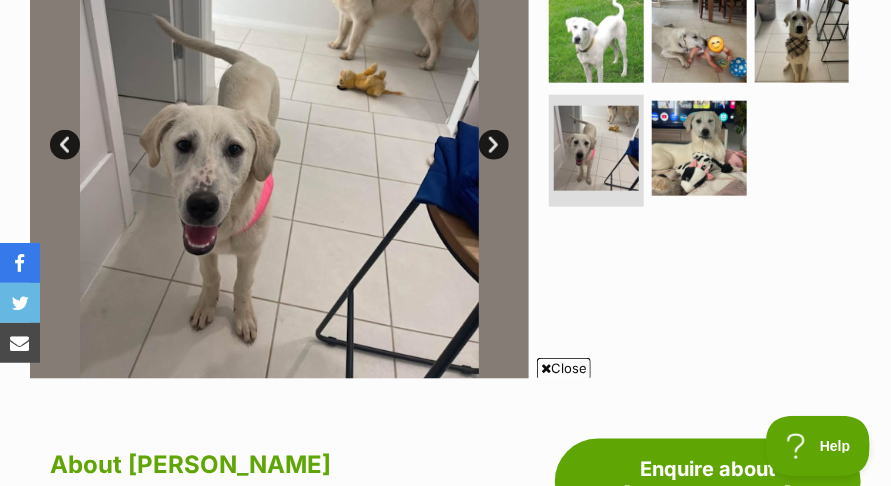 scroll, scrollTop: 605, scrollLeft: 0, axis: vertical 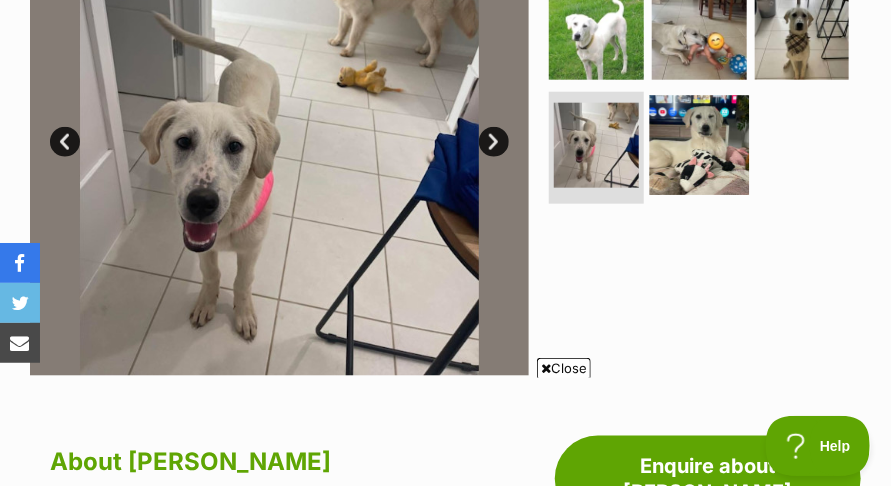 click at bounding box center [699, 145] 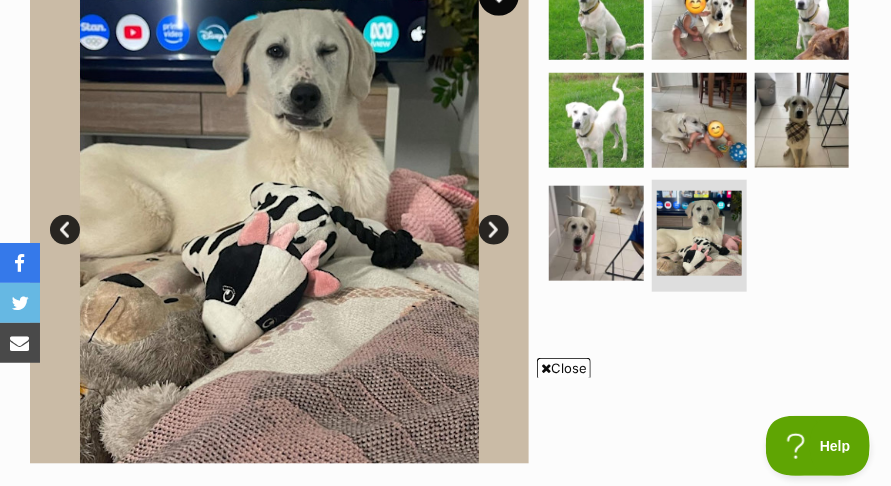 scroll, scrollTop: 495, scrollLeft: 0, axis: vertical 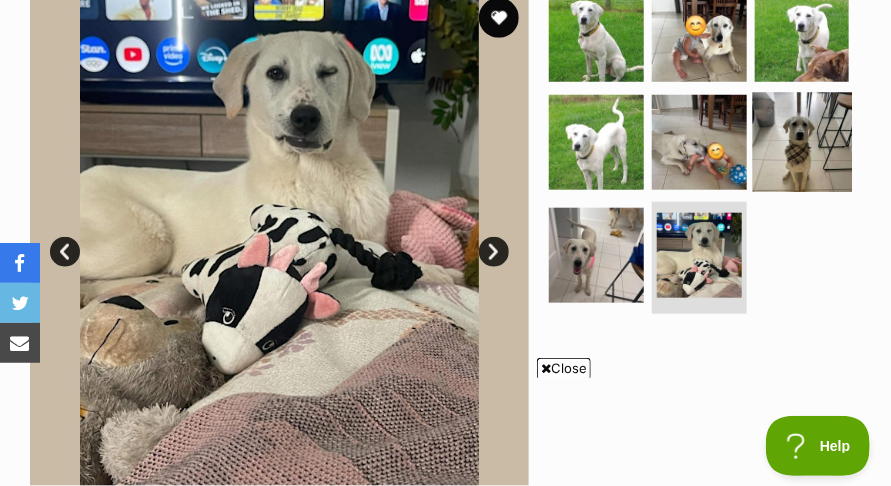 click at bounding box center (801, 142) 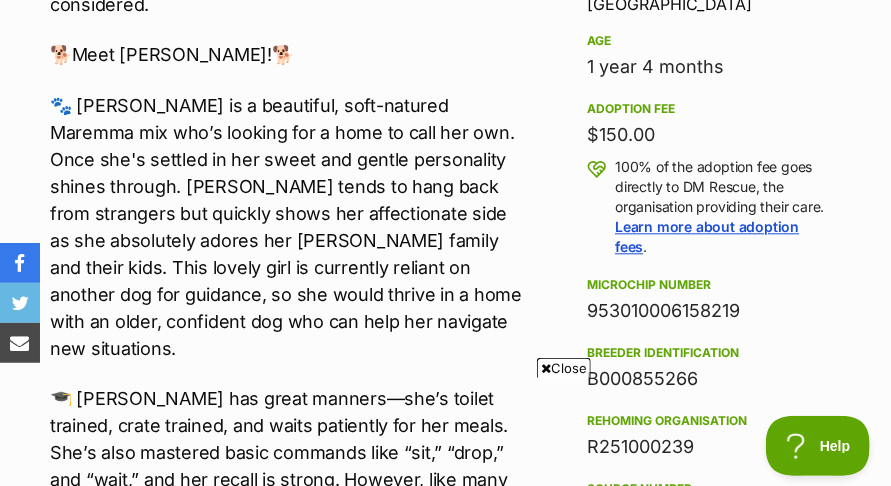 scroll, scrollTop: 1342, scrollLeft: 0, axis: vertical 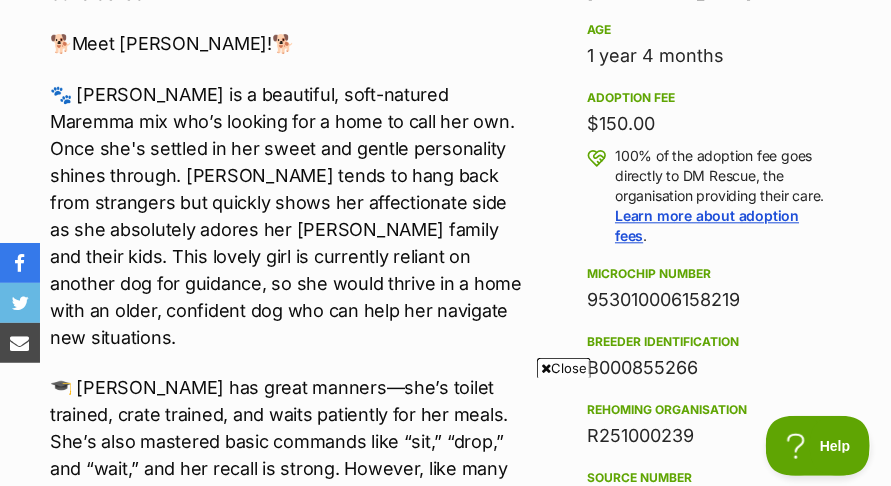 click on "Advertisement
Adoption information
I've been adopted!
This pet is no longer available
On Hold
Enquire about Marlie
Find available pets like this!
Rescue group
DM Rescue
PetRescue ID
1120731
Location
Coffs Harbour, NSW
Age
1 year 4 months
Adoption fee
$150.00
100% of the adoption fee goes directly to DM Rescue, the organisation providing their care.
Learn more about adoption fees .
Microchip number
953010006158219
Breeder identification
B000855266
Rehoming organisation
R251000239
Source number
RE208316
Last updated
18 Jul, 2025
Pre-adoption checks
Desexed
Vaccinated
Interstate adoption (ACT, NSW, QLD, SA, VIC)
Wormed
Has received heartworm preventative
About Marlie
🐕Meet Marlie!🐕" at bounding box center [445, 1365] 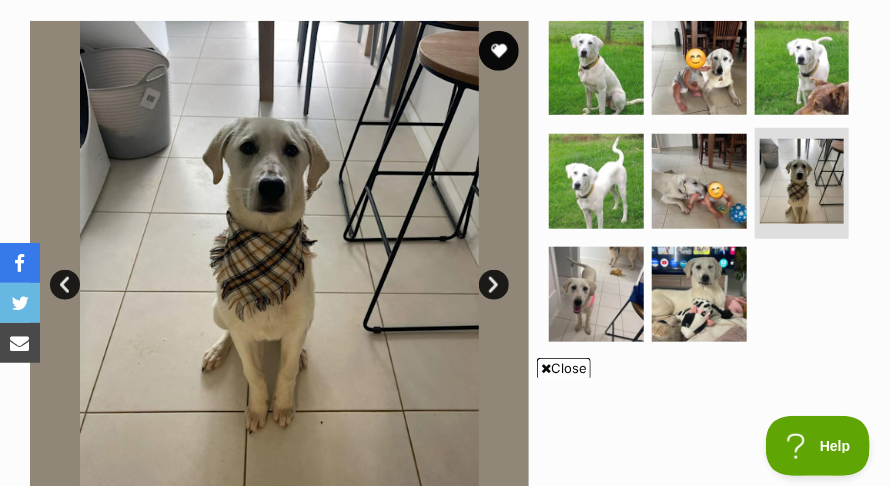 scroll, scrollTop: 456, scrollLeft: 0, axis: vertical 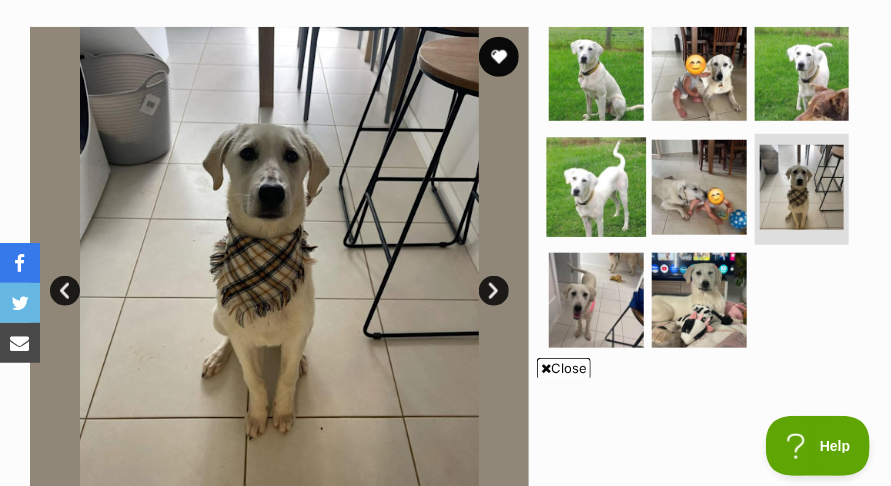 click at bounding box center (596, 187) 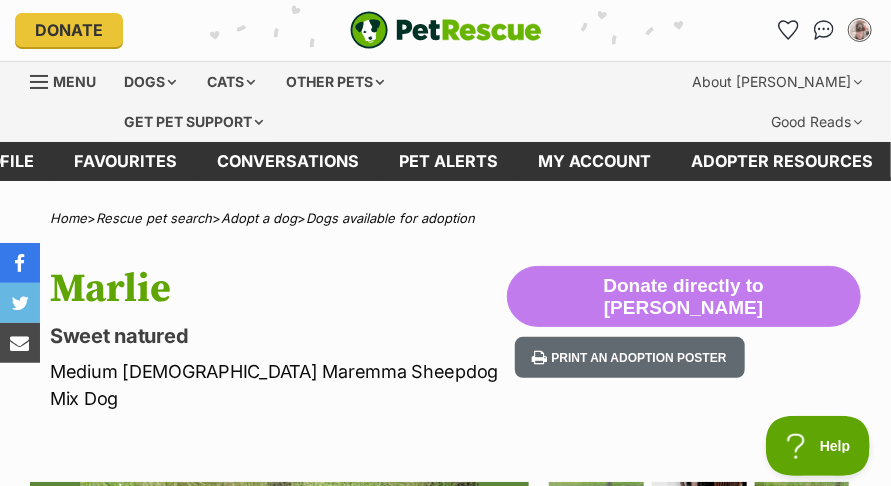 scroll, scrollTop: 0, scrollLeft: 0, axis: both 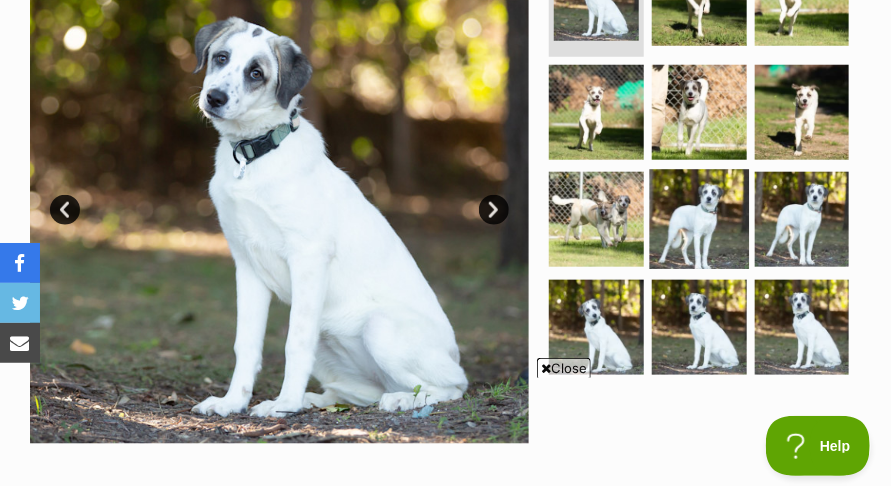 click at bounding box center [699, 219] 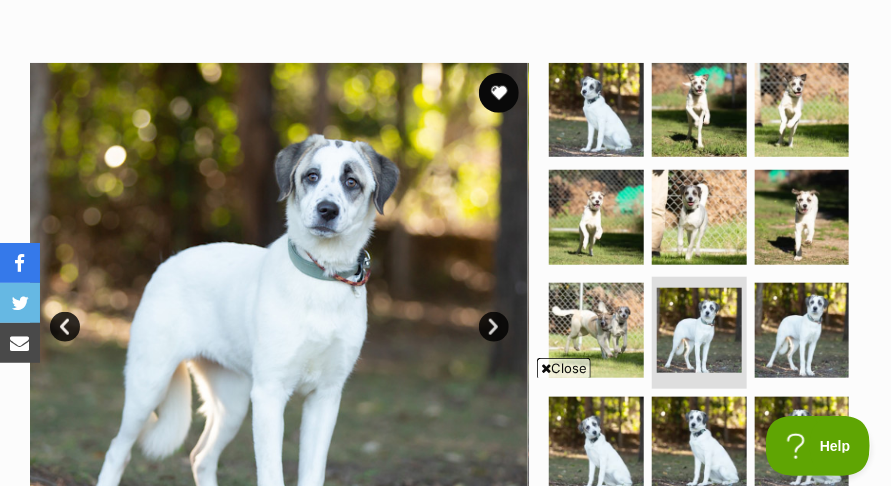 scroll, scrollTop: 415, scrollLeft: 0, axis: vertical 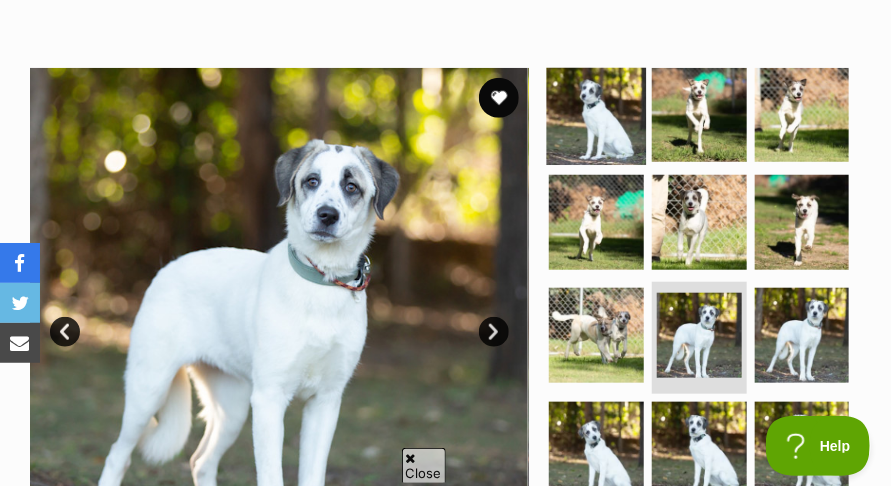 click at bounding box center (596, 114) 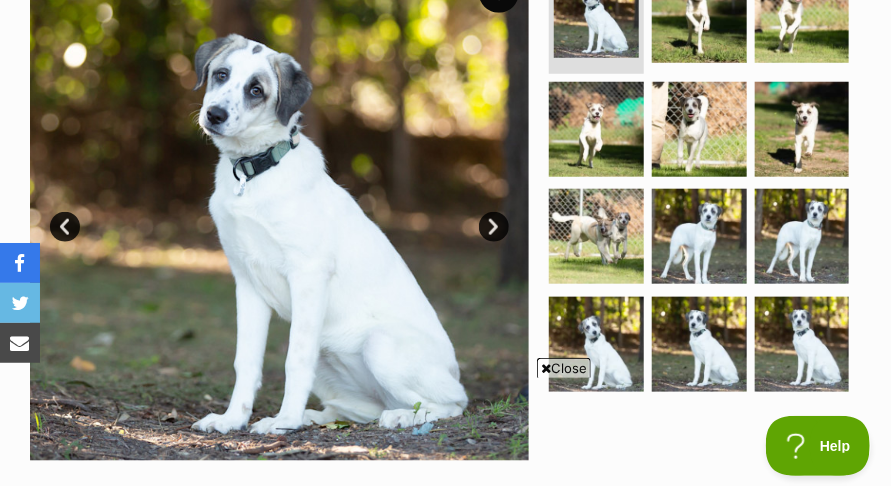 scroll, scrollTop: 521, scrollLeft: 0, axis: vertical 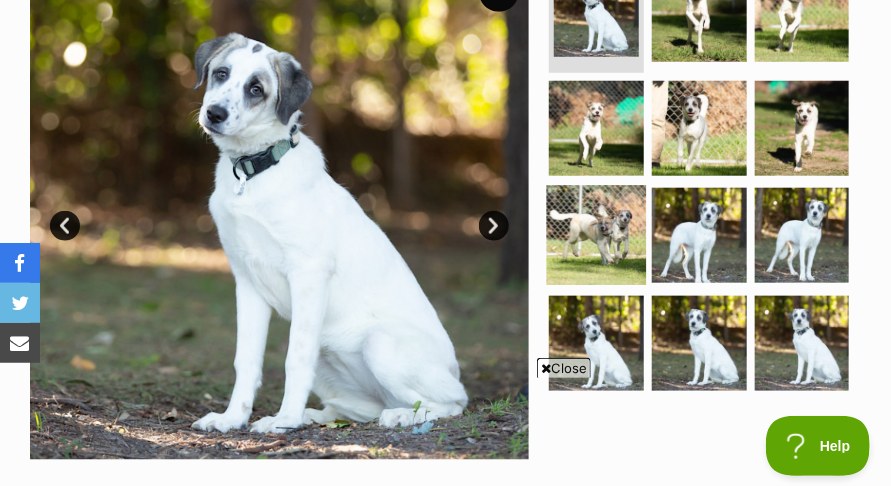 click at bounding box center (596, 235) 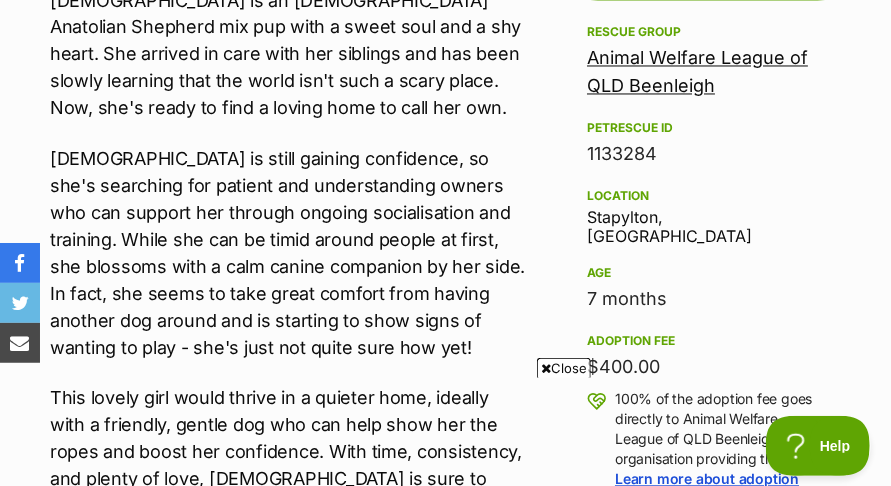 scroll, scrollTop: 1125, scrollLeft: 0, axis: vertical 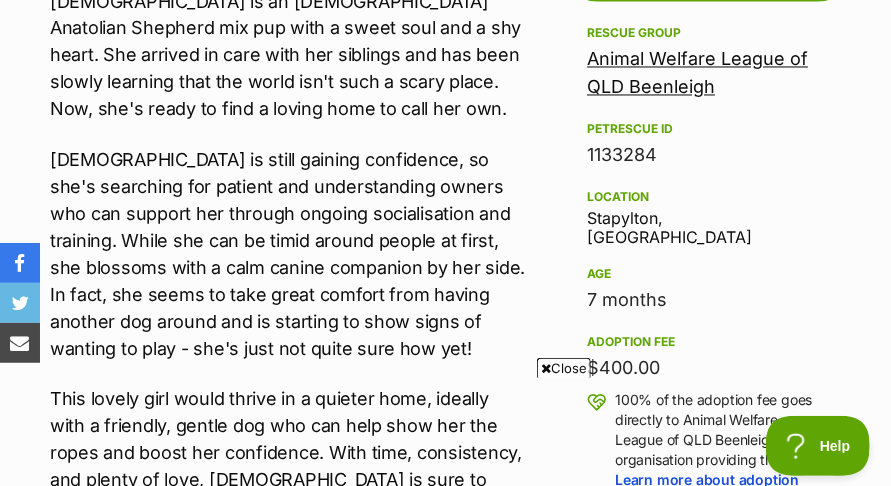 click on "Animal Welfare League of QLD Beenleigh" at bounding box center (697, 73) 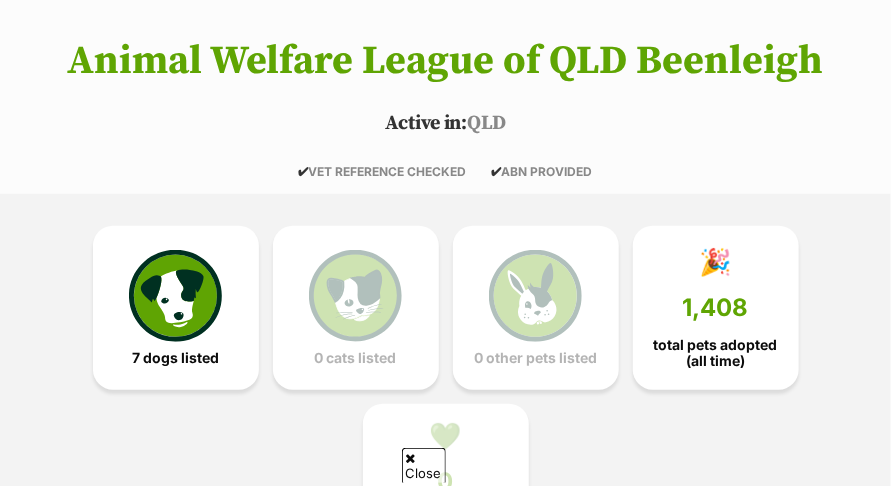 scroll, scrollTop: 387, scrollLeft: 0, axis: vertical 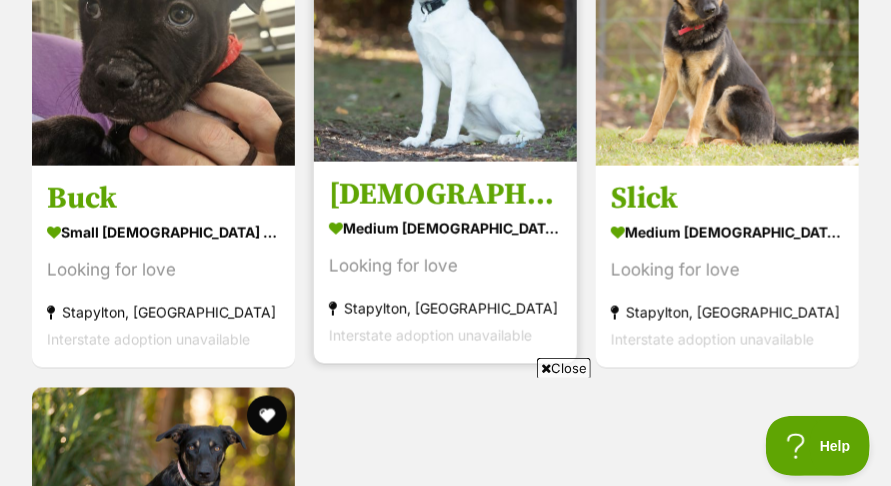 click at bounding box center [445, 30] 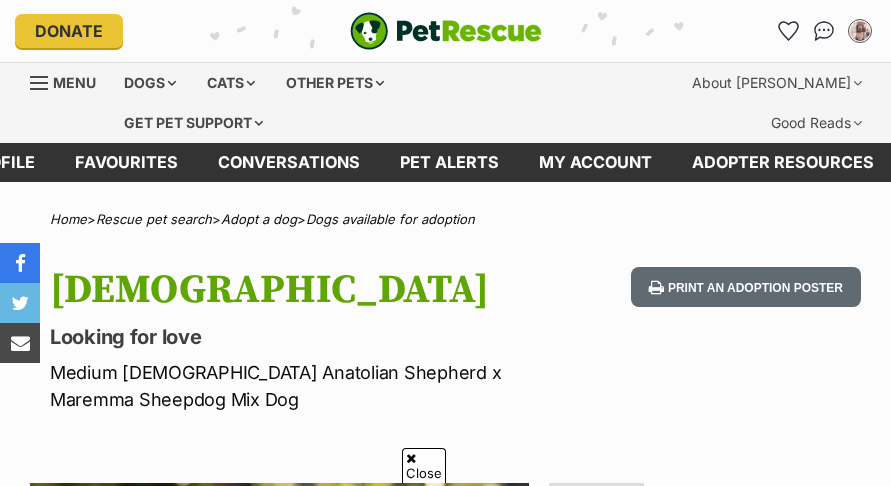 scroll, scrollTop: 240, scrollLeft: 0, axis: vertical 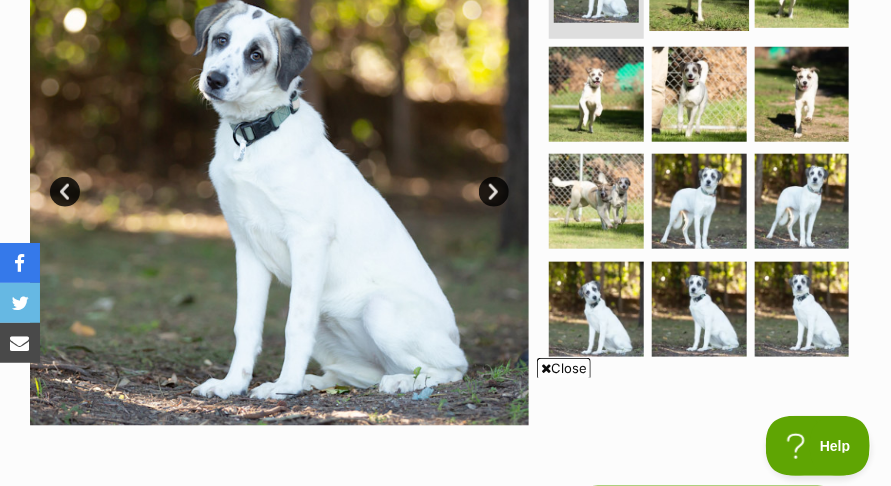 click at bounding box center (699, -20) 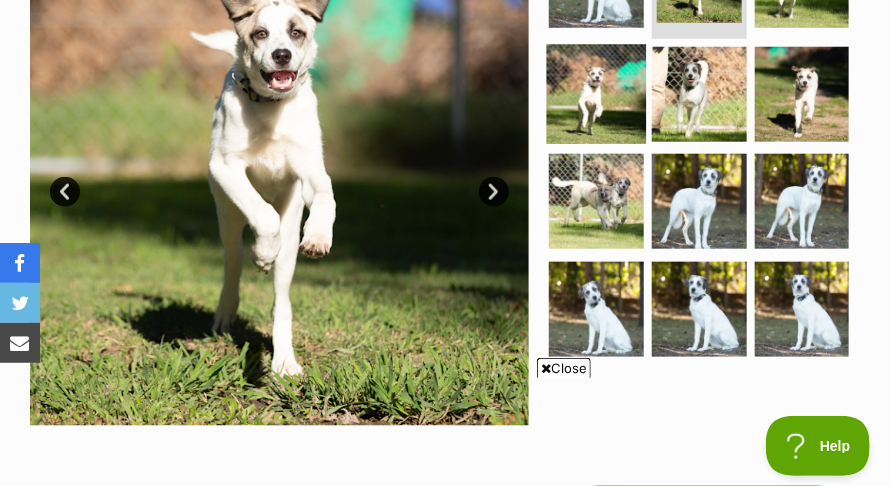 scroll, scrollTop: 0, scrollLeft: 0, axis: both 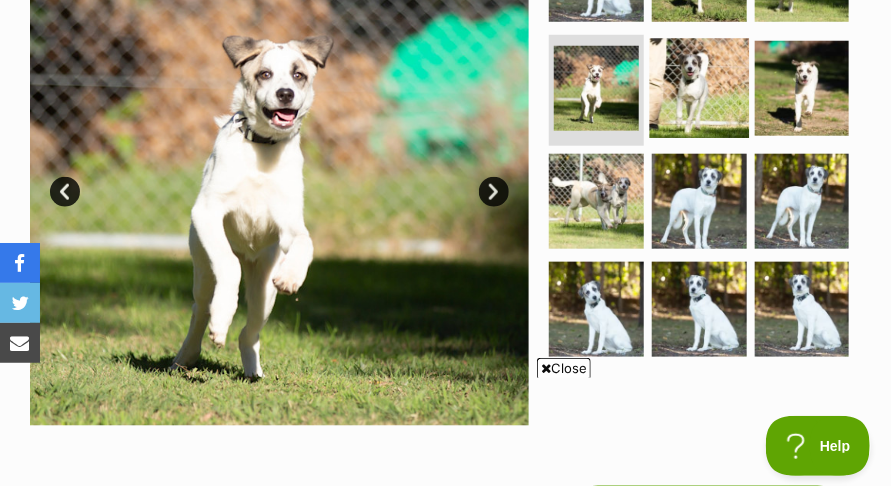 click at bounding box center (699, 88) 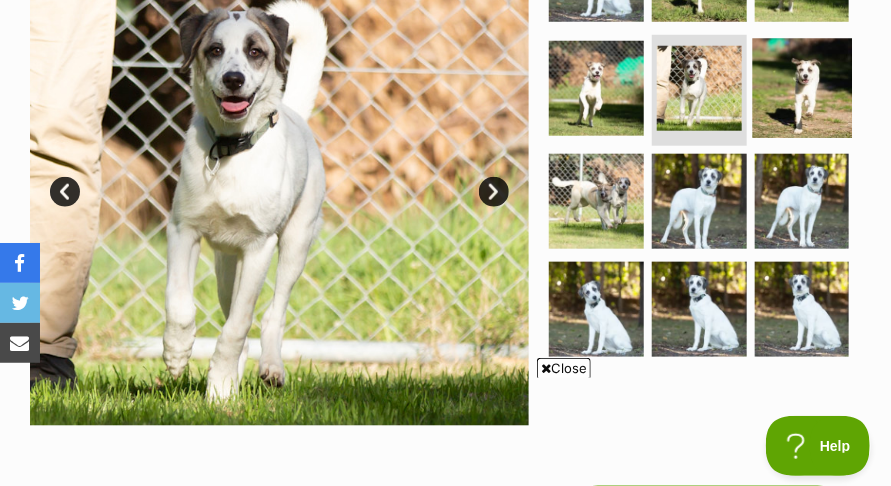 click at bounding box center [801, 88] 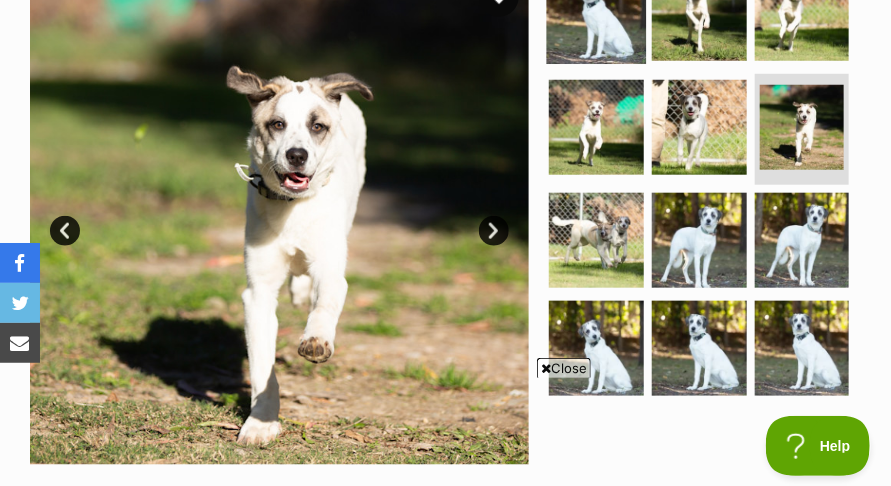 scroll, scrollTop: 538, scrollLeft: 0, axis: vertical 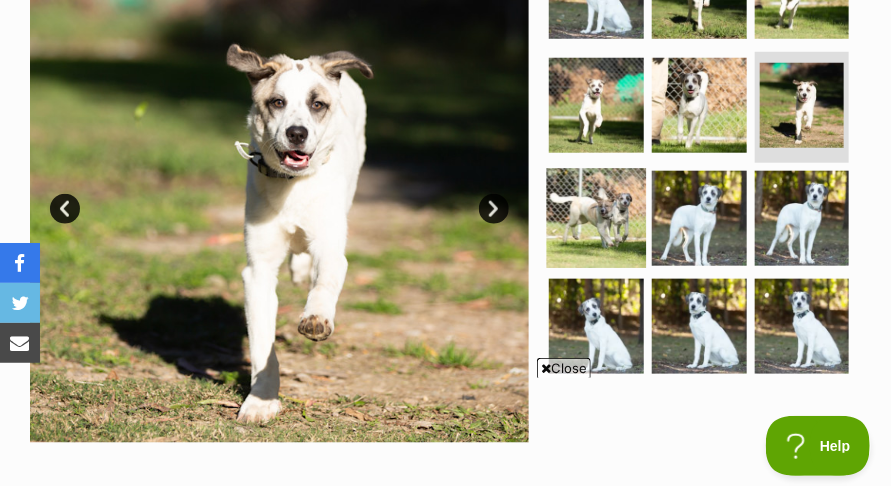click at bounding box center (596, 218) 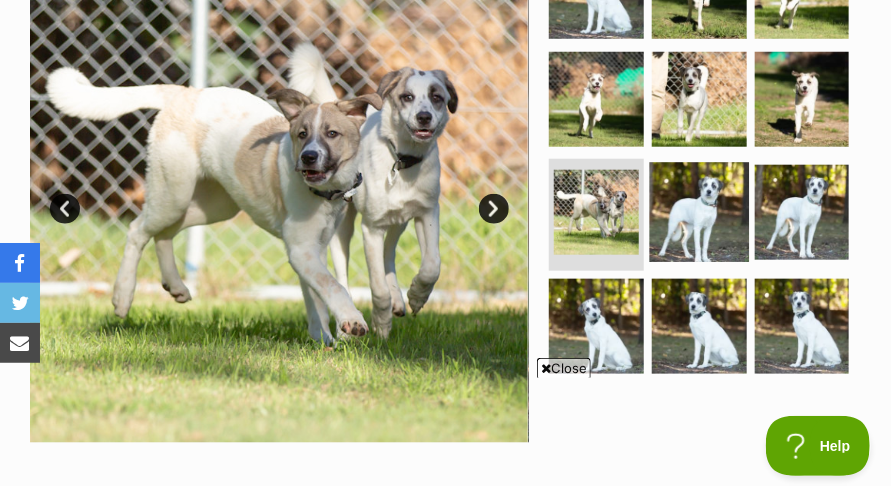 click at bounding box center (699, 212) 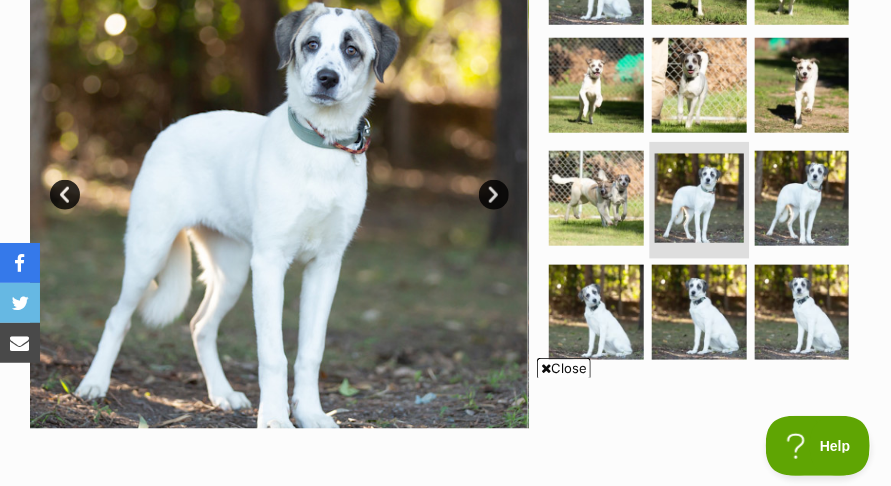 scroll, scrollTop: 581, scrollLeft: 0, axis: vertical 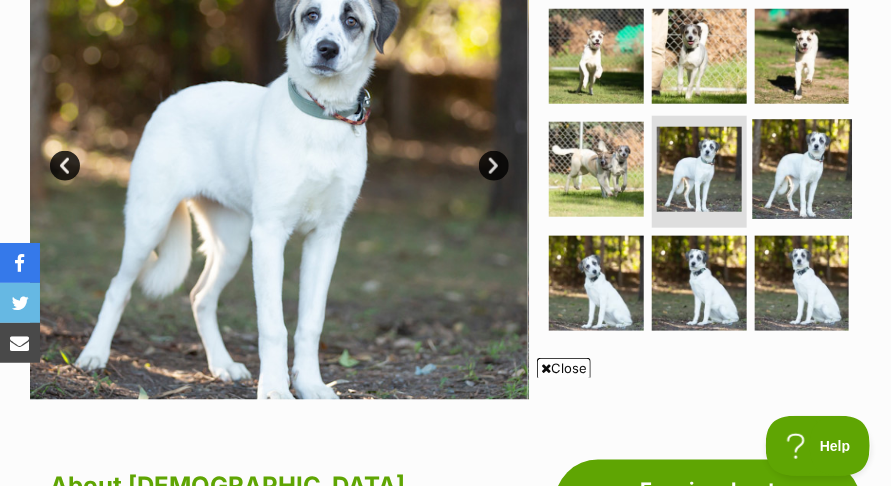 click at bounding box center [801, 169] 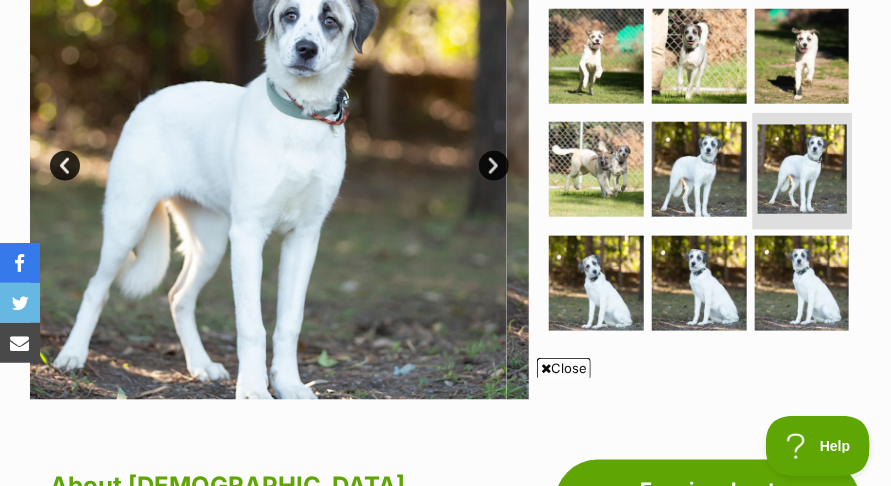 click at bounding box center (802, 169) 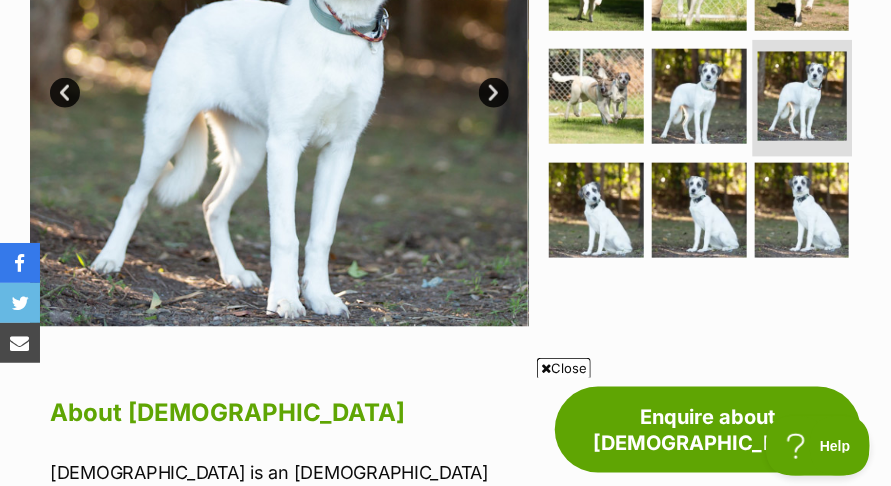 scroll, scrollTop: 659, scrollLeft: 0, axis: vertical 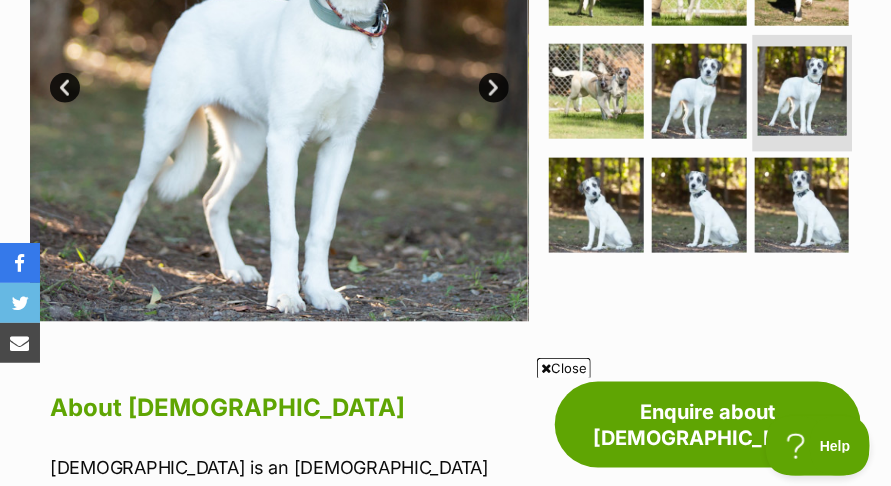 click at bounding box center (802, 205) 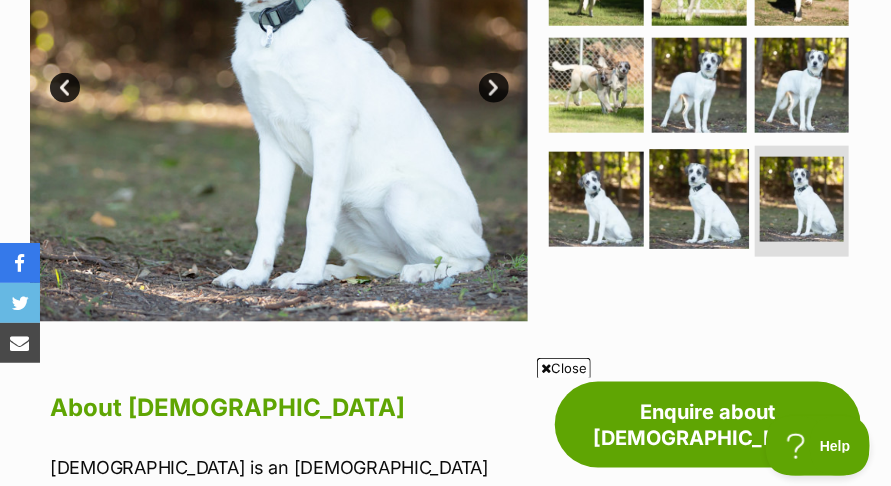 click at bounding box center [699, 198] 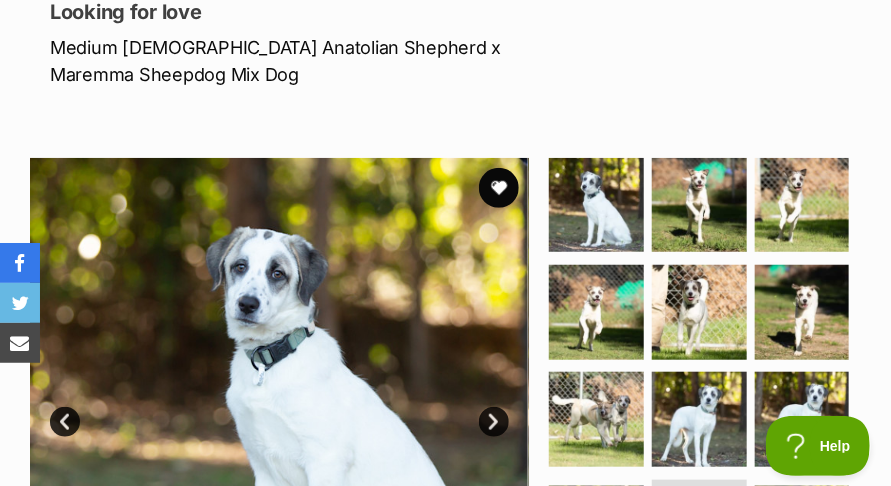 scroll, scrollTop: 0, scrollLeft: 0, axis: both 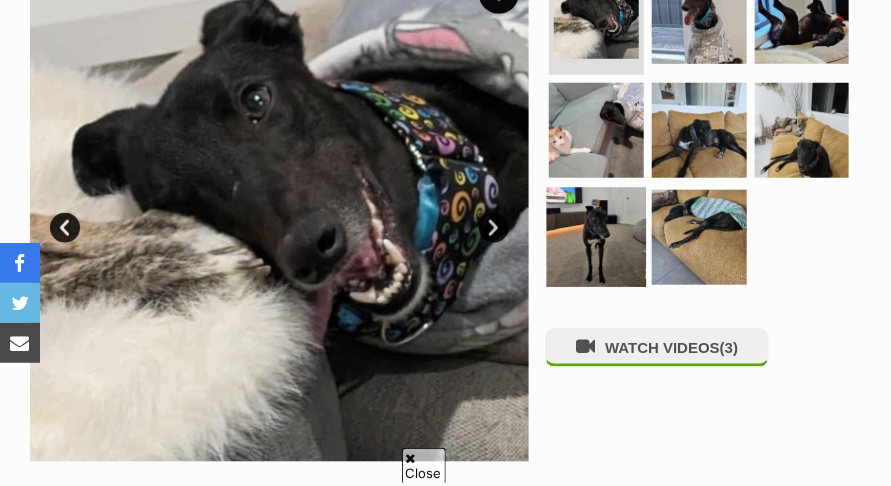 click at bounding box center (596, 237) 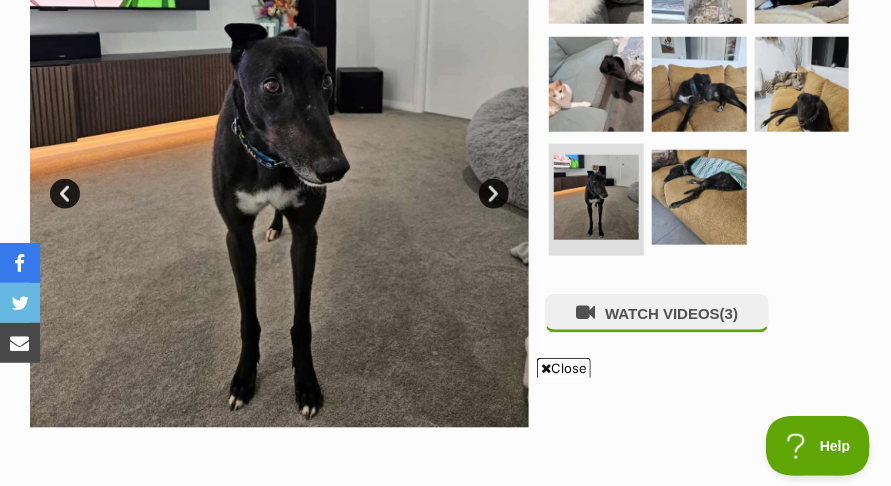 scroll, scrollTop: 527, scrollLeft: 0, axis: vertical 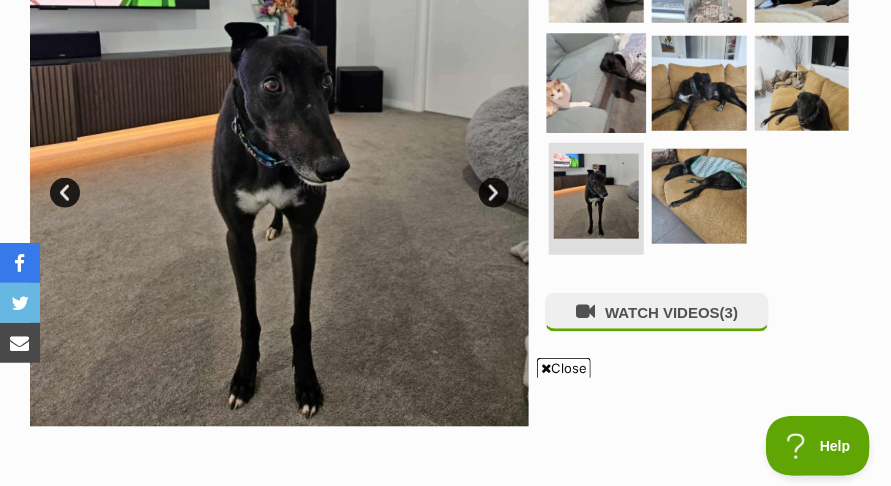 click at bounding box center (596, 83) 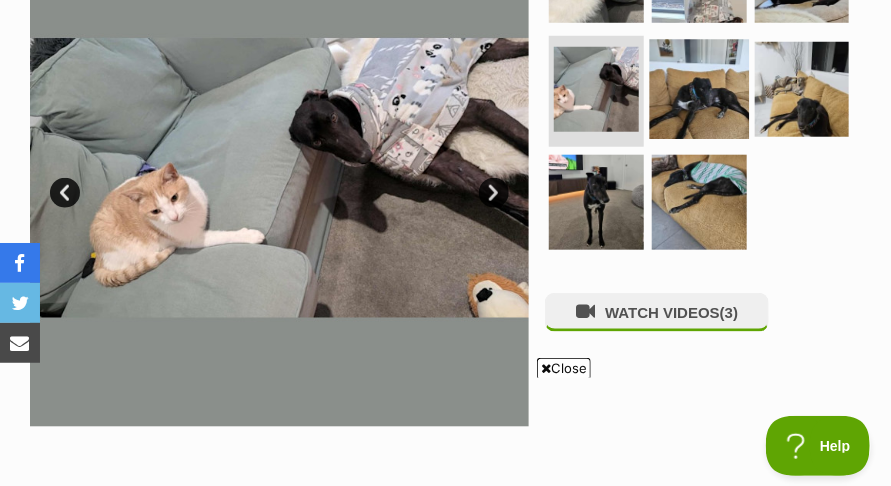 scroll, scrollTop: 0, scrollLeft: 0, axis: both 